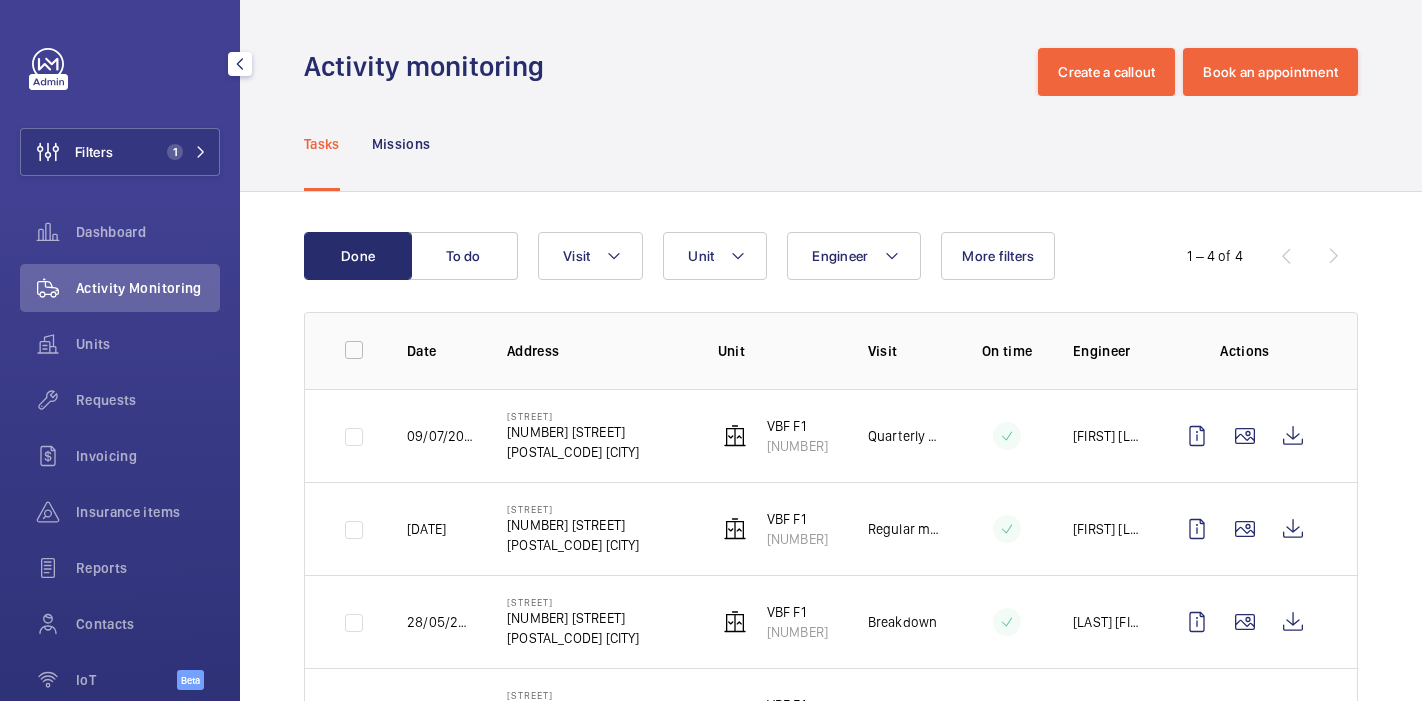 scroll, scrollTop: 0, scrollLeft: 0, axis: both 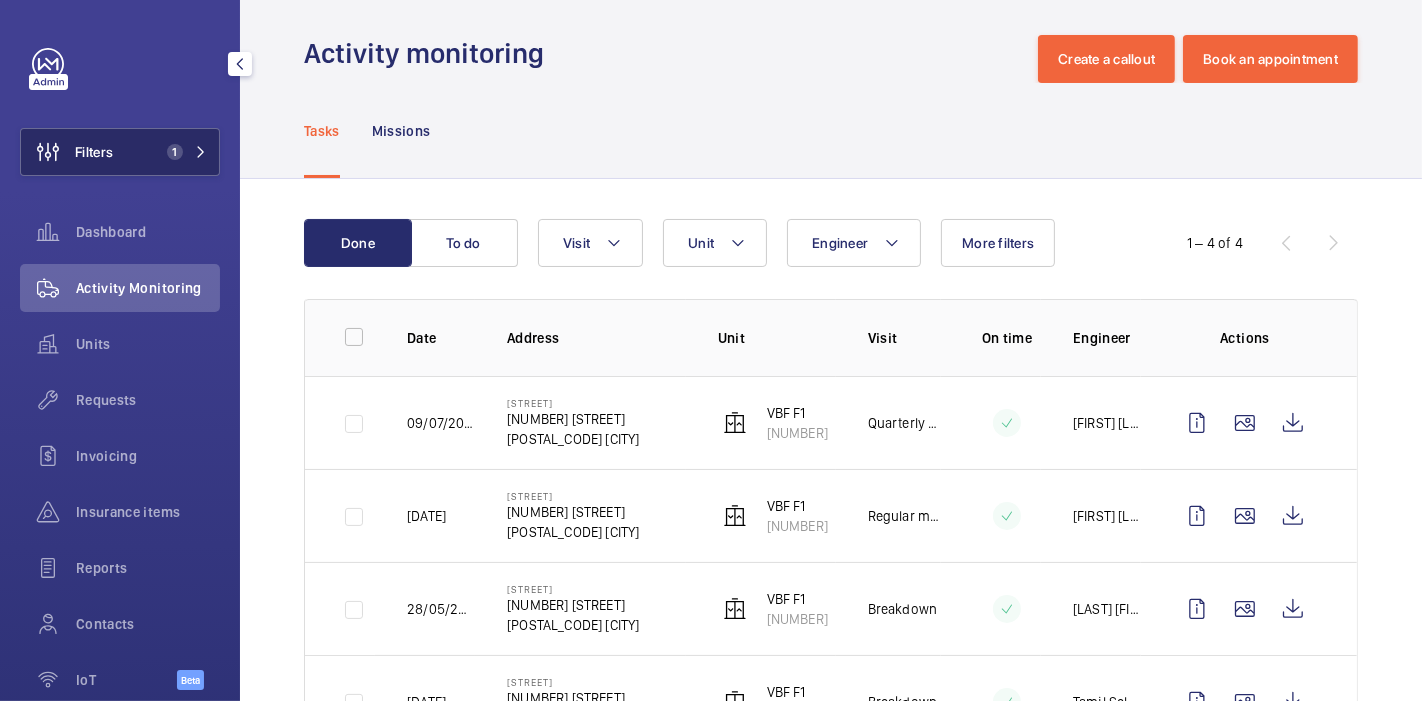 click on "Filters 1" 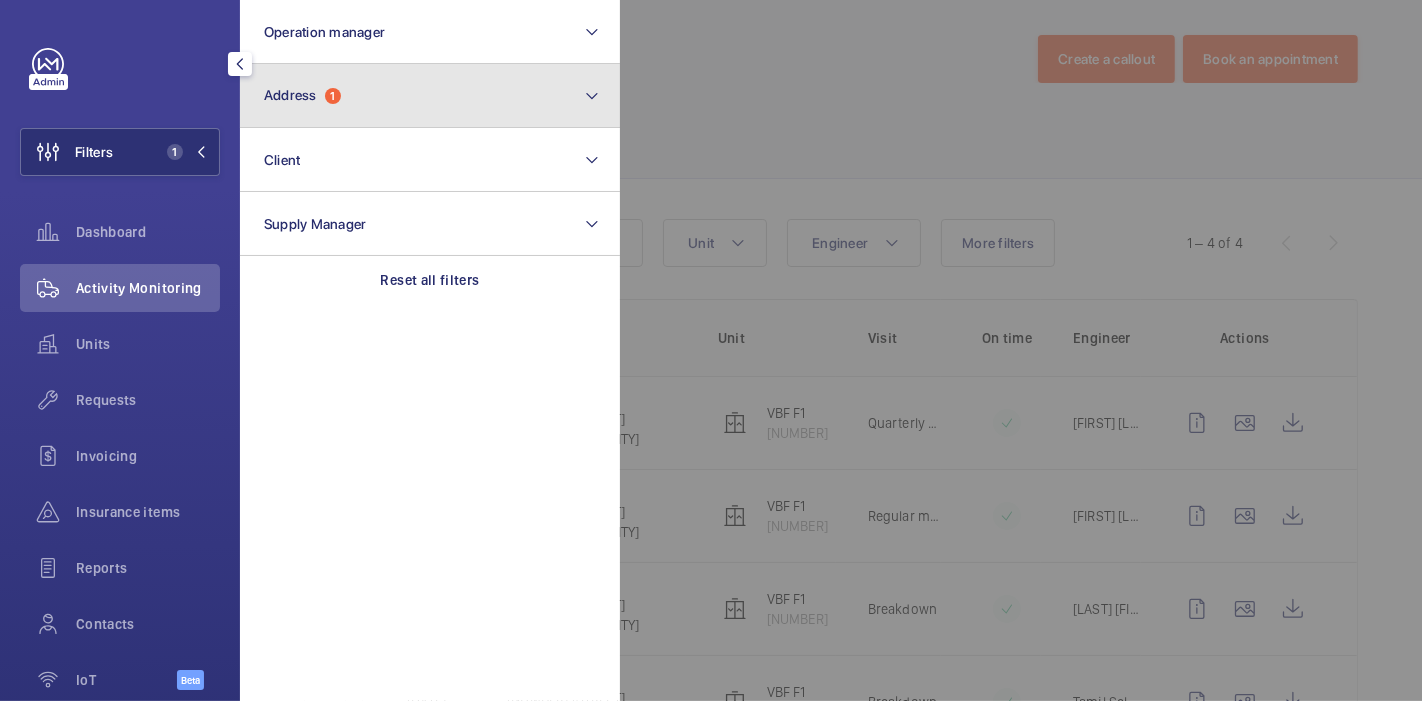 click on "1" 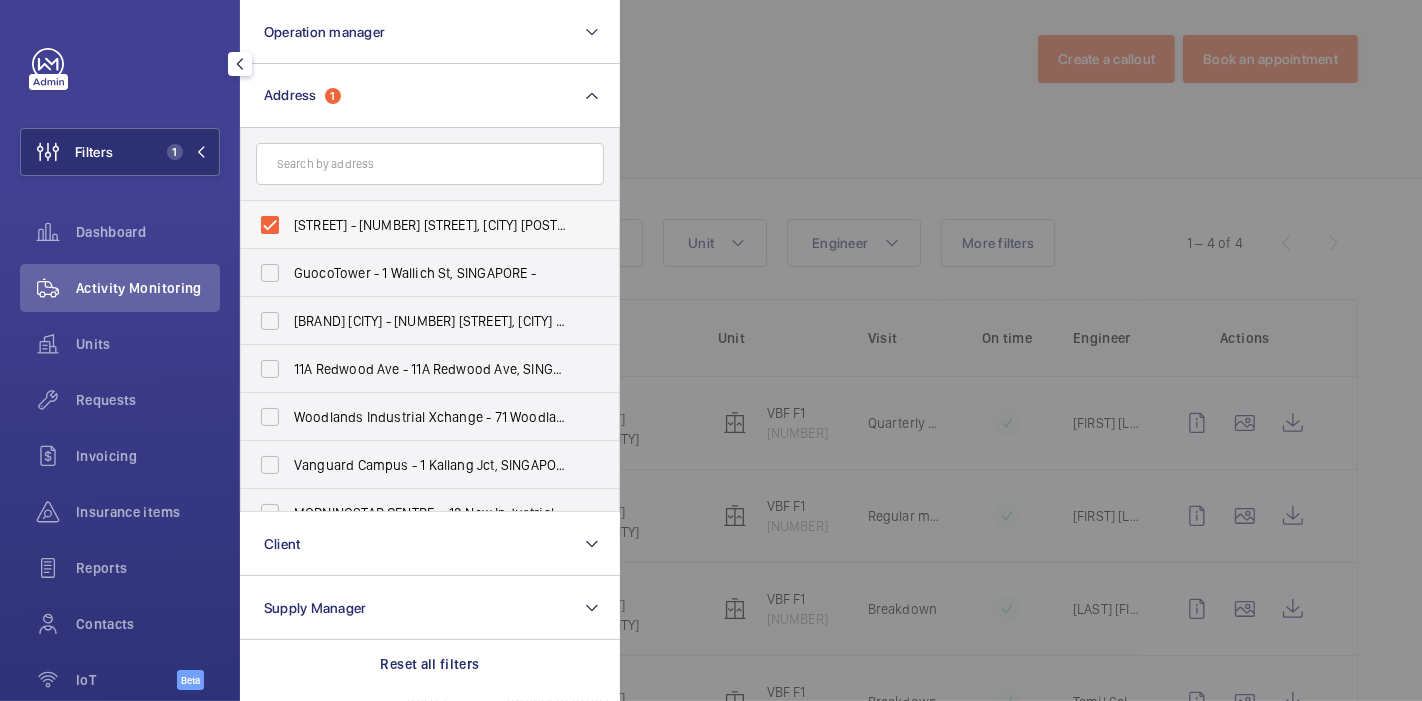click on "[STREET] - [NUMBER] [STREET], [CITY] [POSTAL_CODE]" at bounding box center [415, 225] 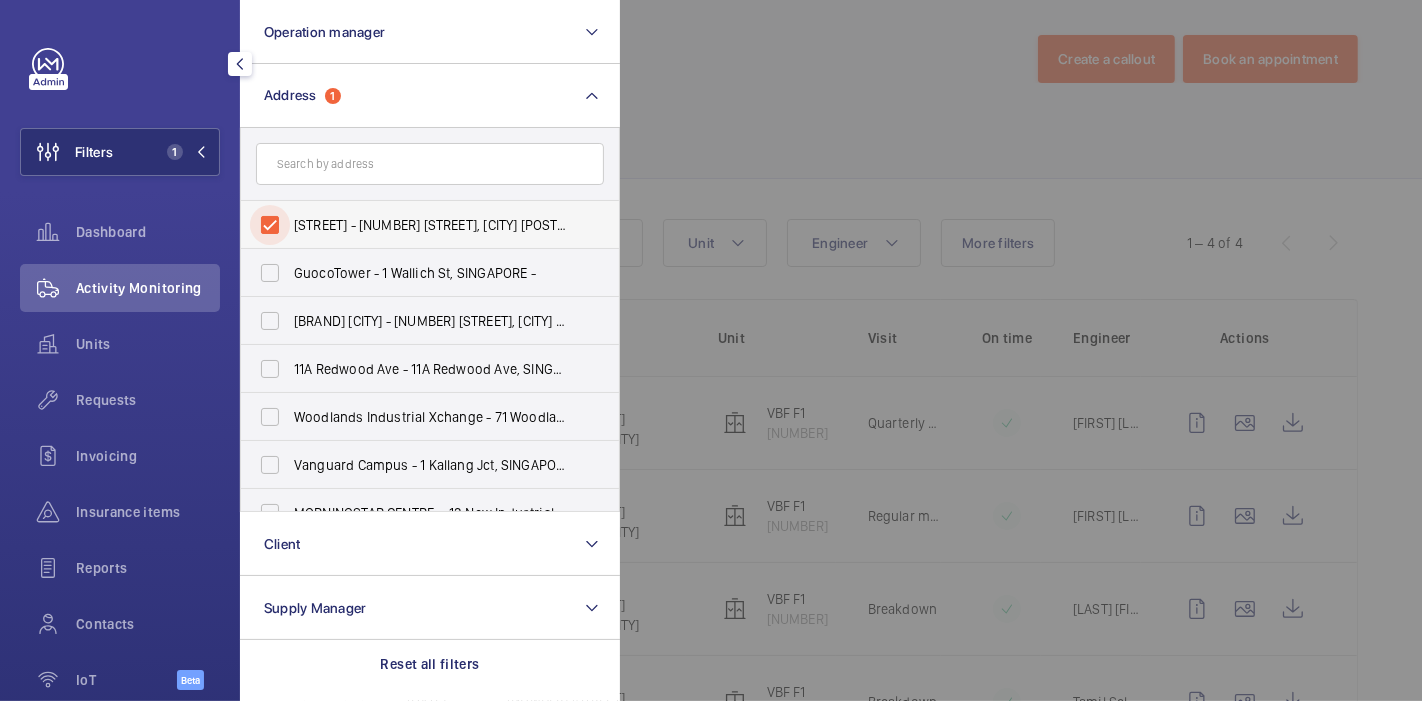 click on "[STREET] - [NUMBER] [STREET], [CITY] [POSTAL_CODE]" at bounding box center [270, 225] 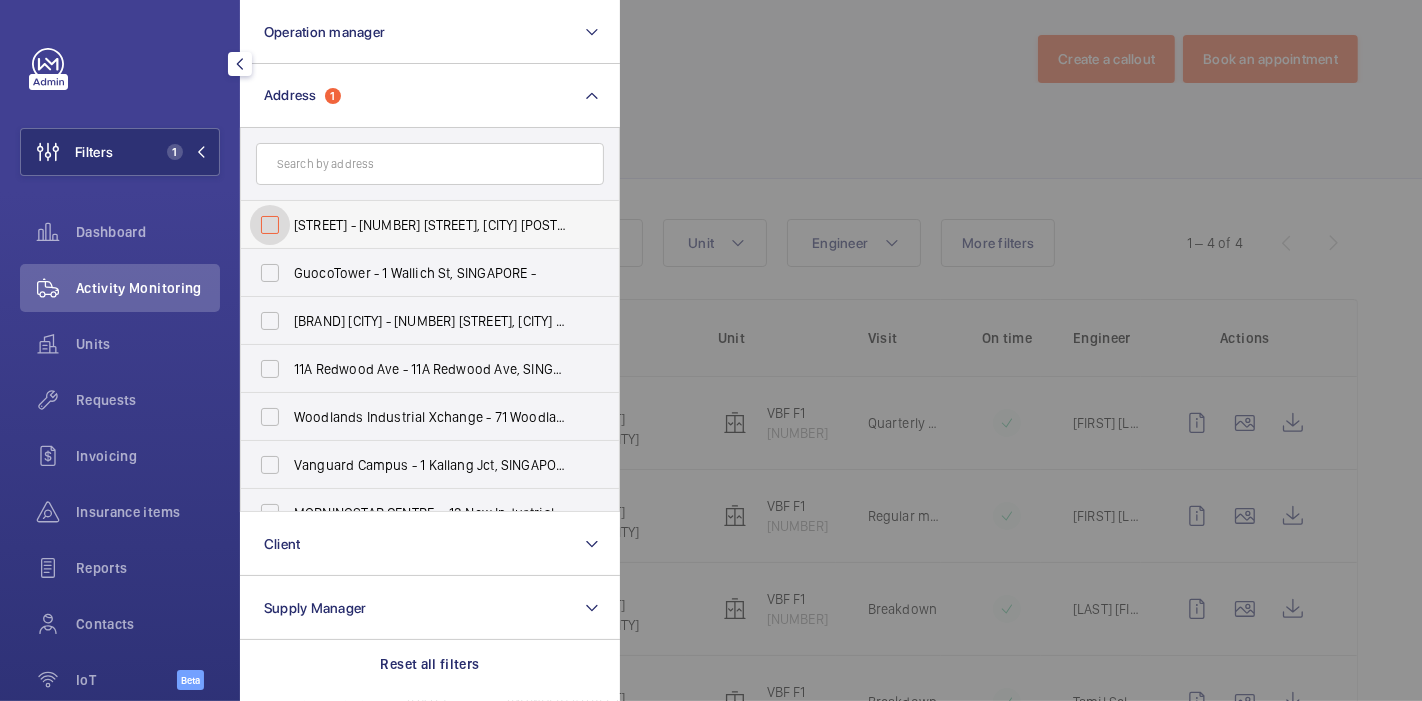 checkbox on "false" 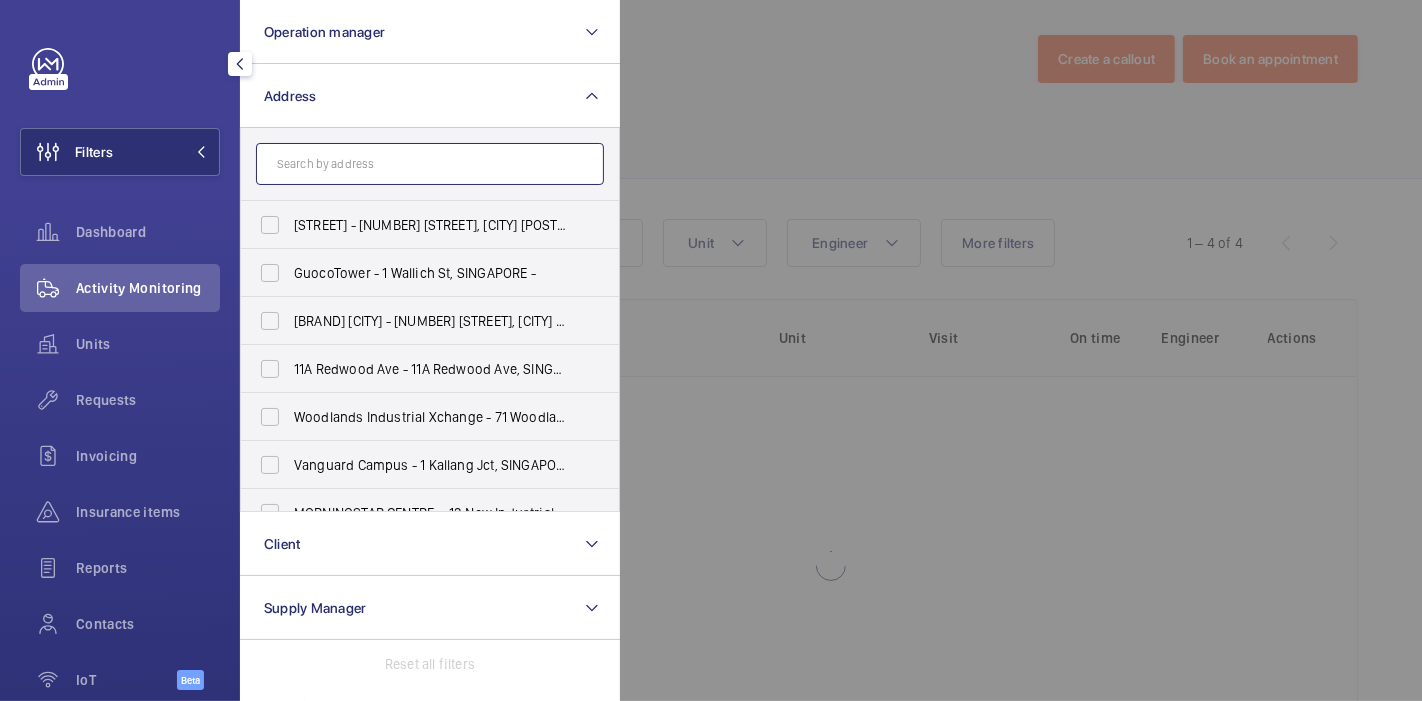 click 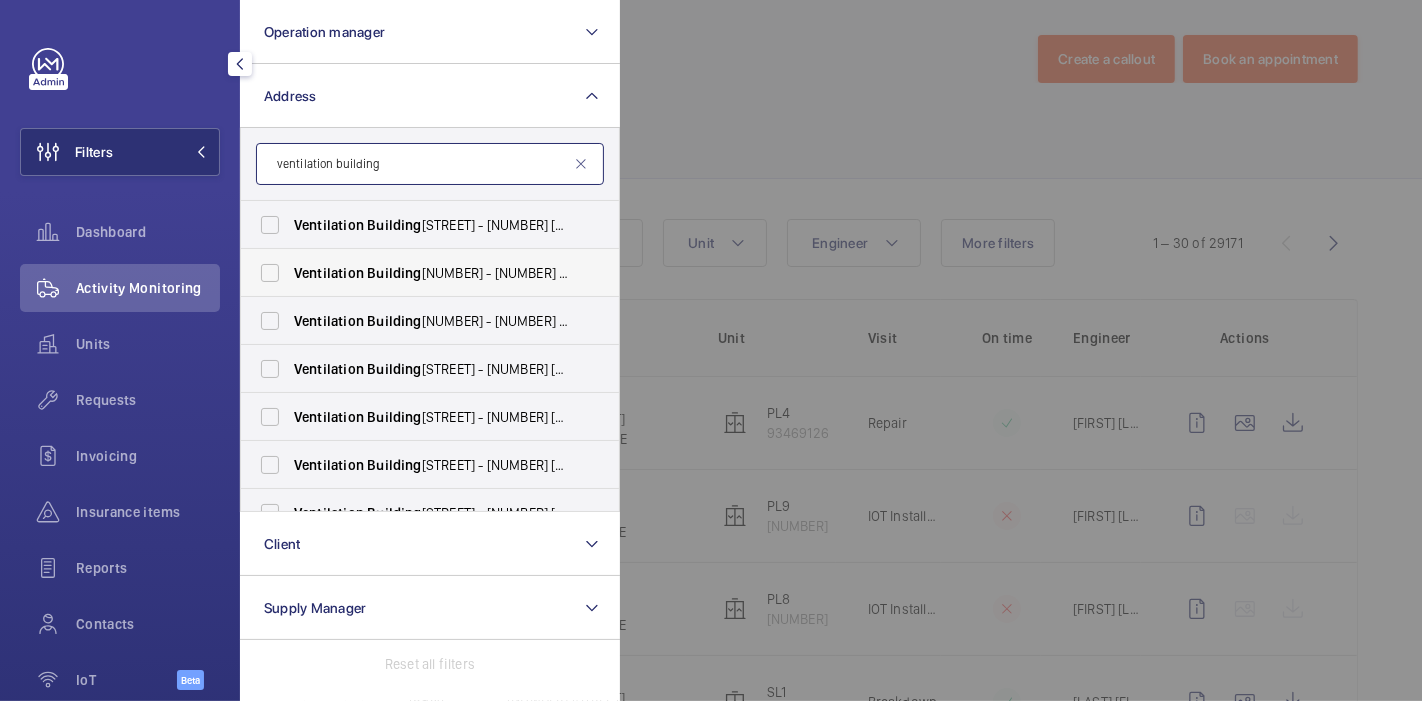 type on "ventilation building" 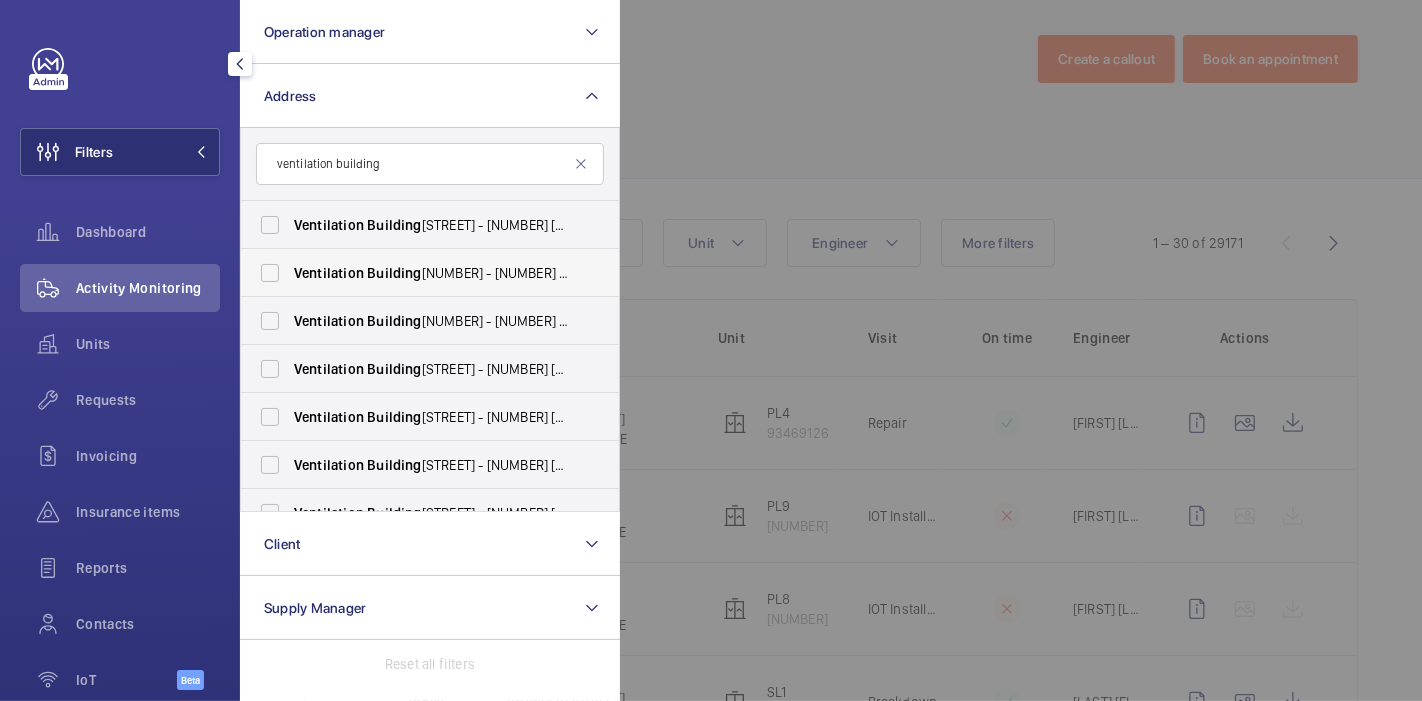 click on "[STREET] - [NUMBER] [STREET], [CITY] [POSTAL_CODE]" at bounding box center (415, 273) 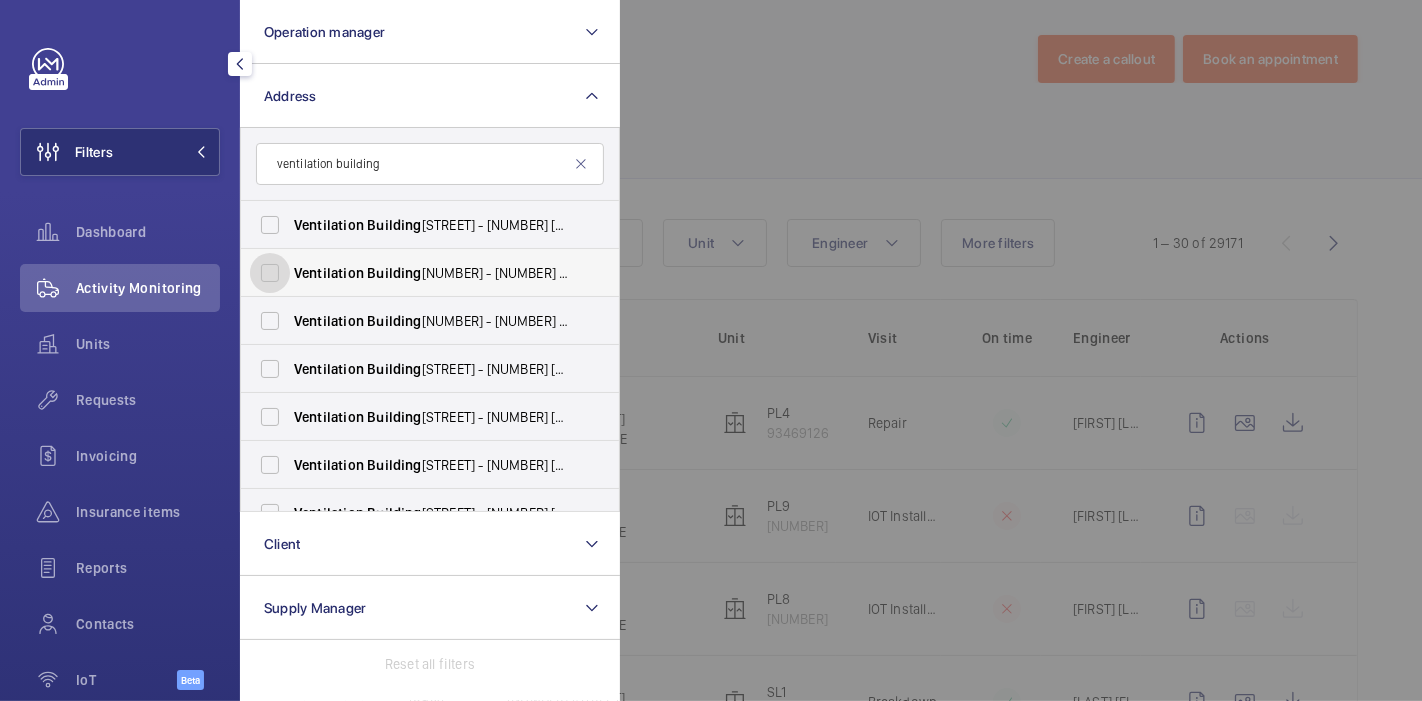 click on "[STREET] - [NUMBER] [STREET], [CITY] [POSTAL_CODE]" at bounding box center (270, 273) 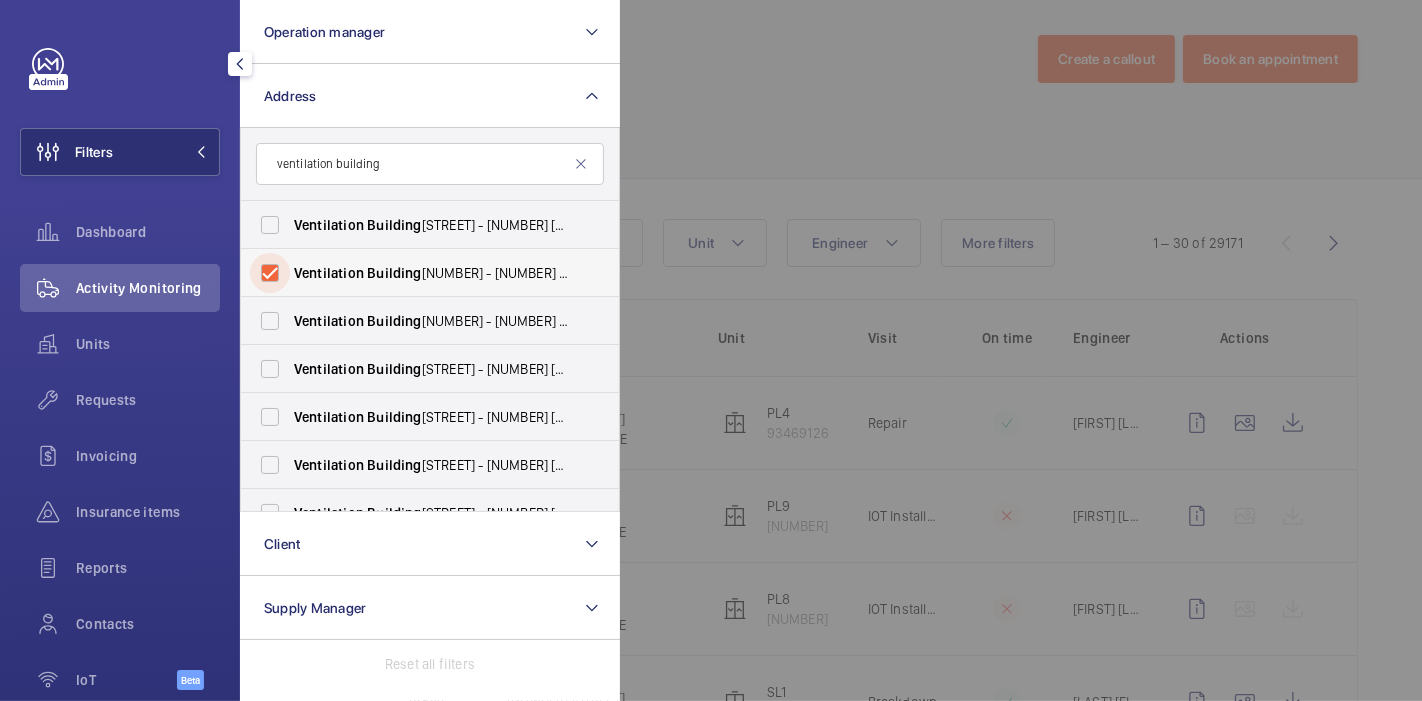 checkbox on "true" 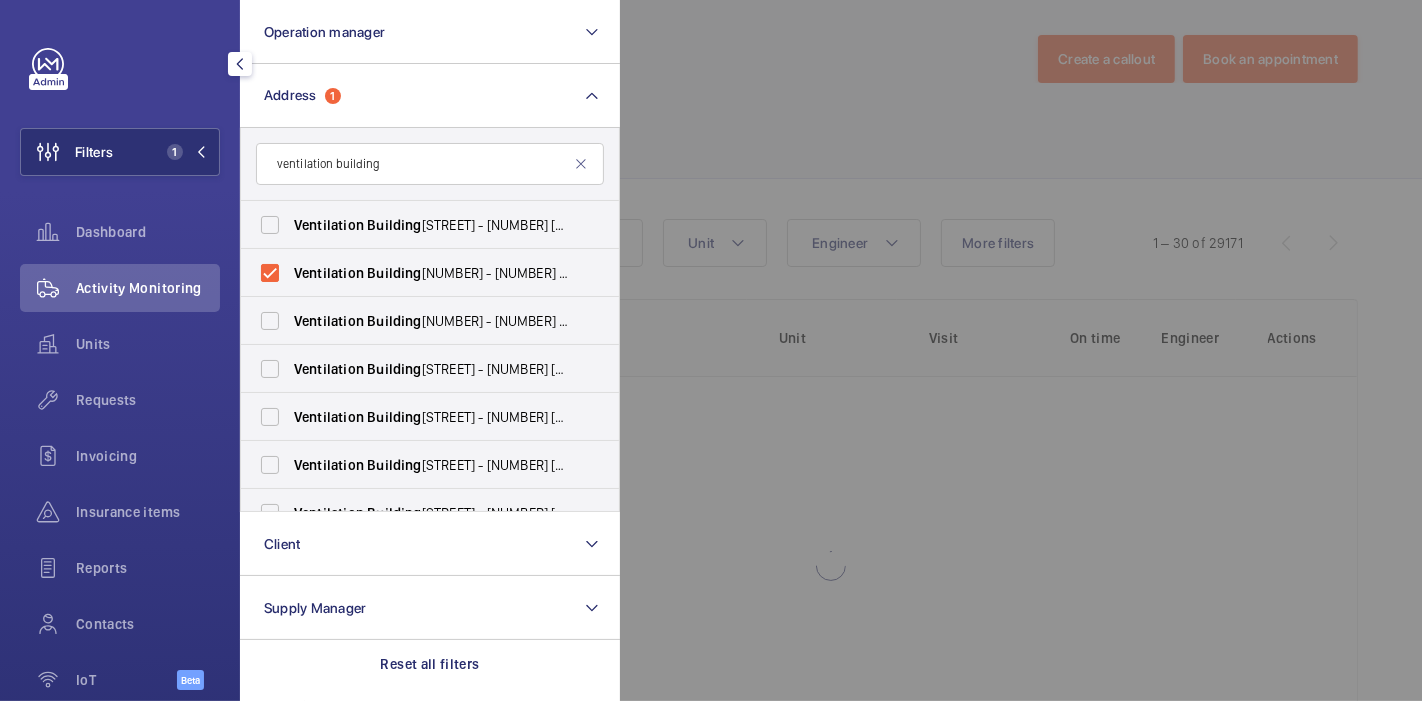 click 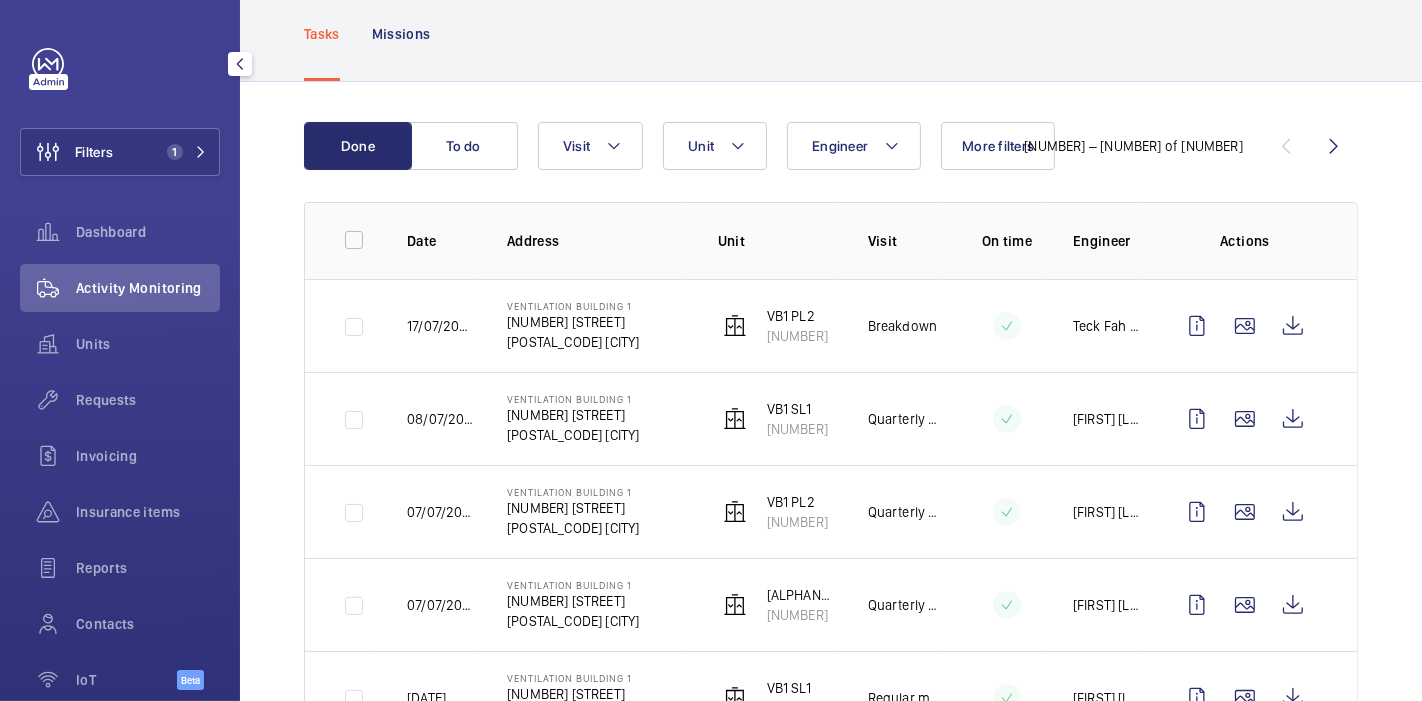 scroll, scrollTop: 128, scrollLeft: 0, axis: vertical 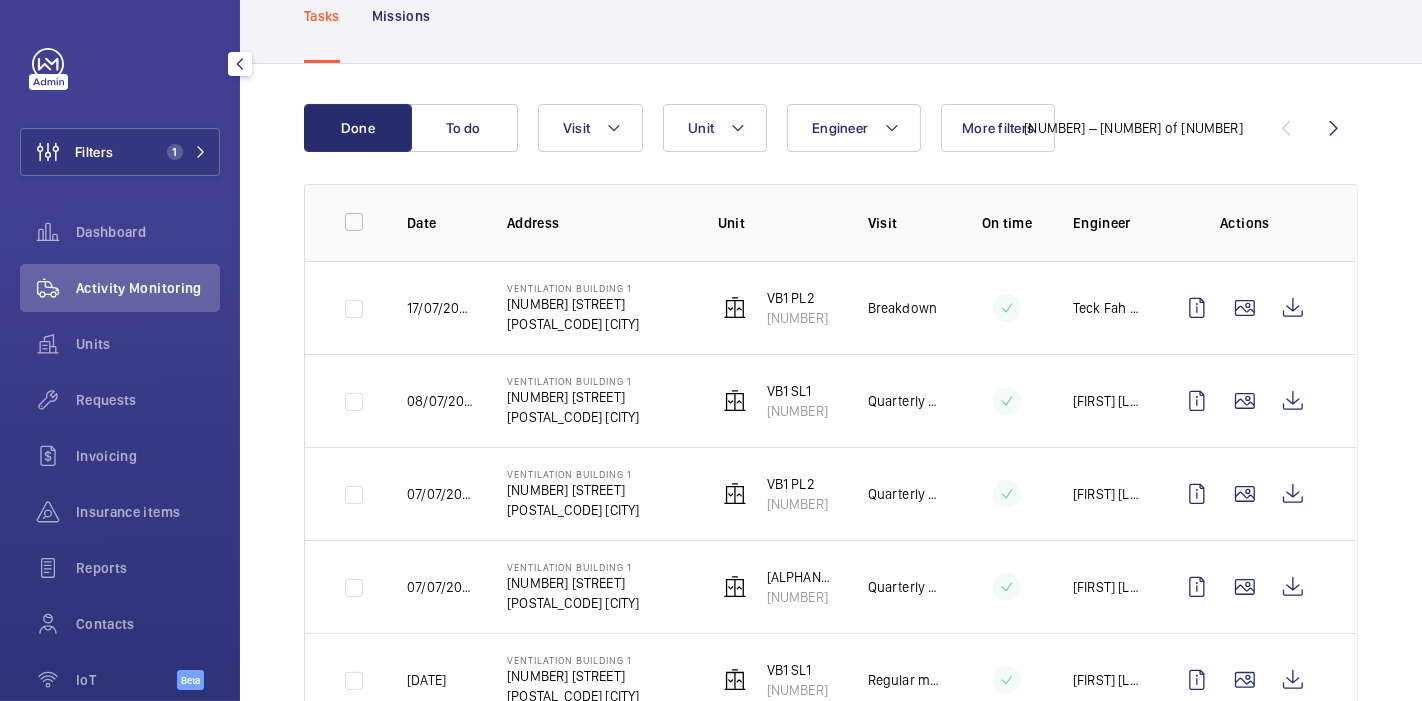 click 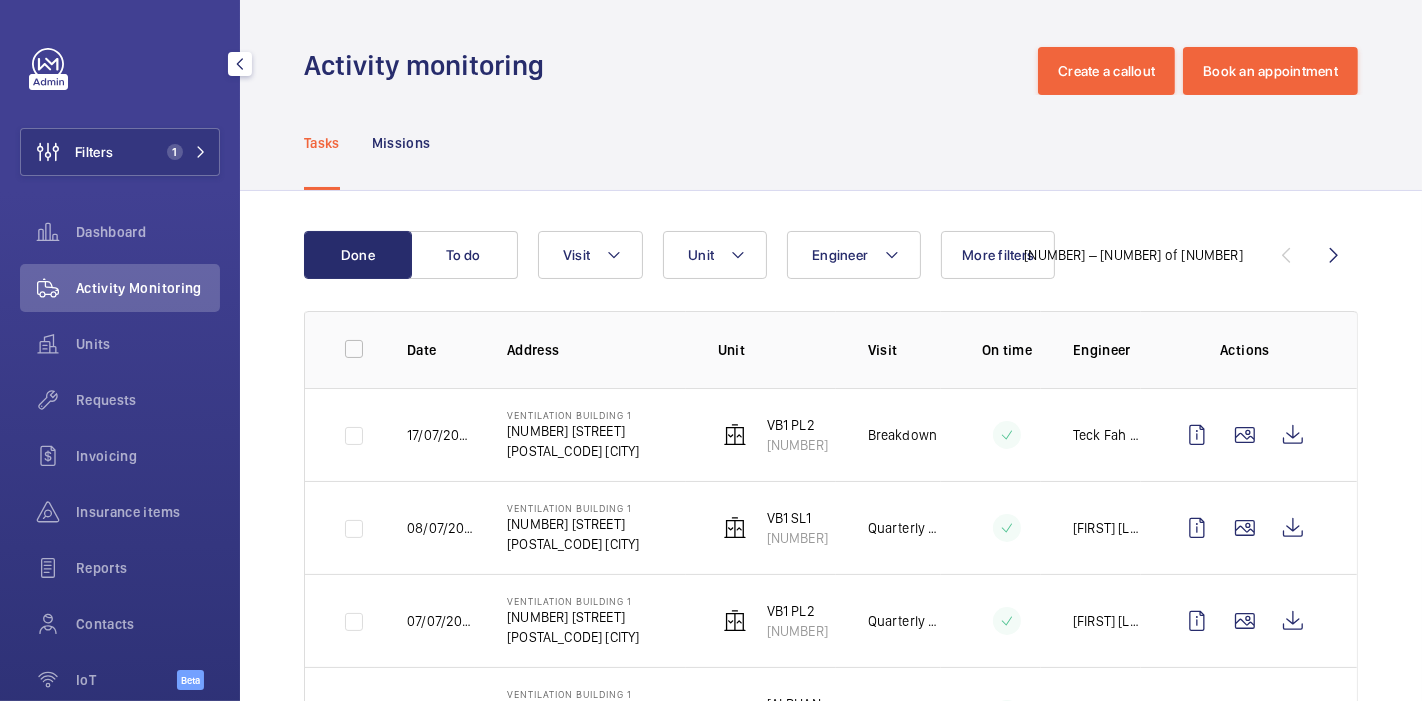scroll, scrollTop: 1, scrollLeft: 0, axis: vertical 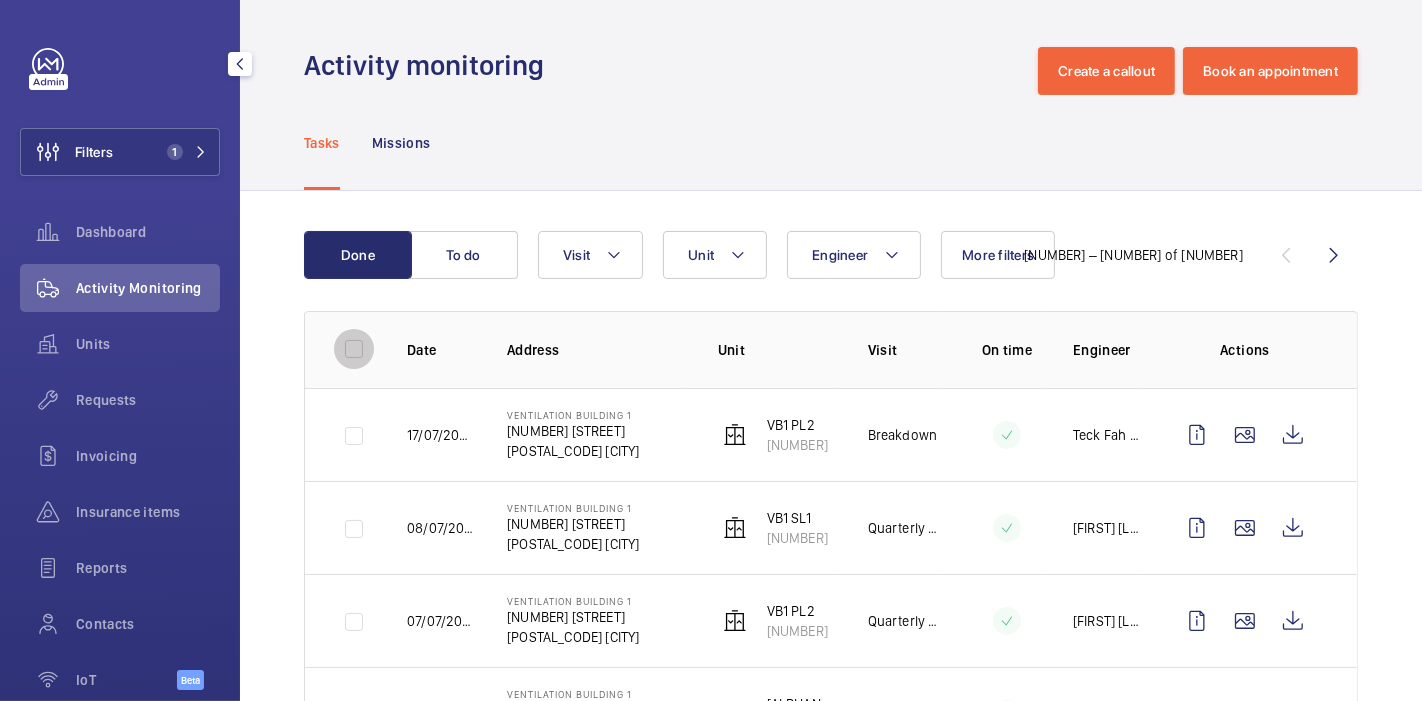 click at bounding box center (354, 349) 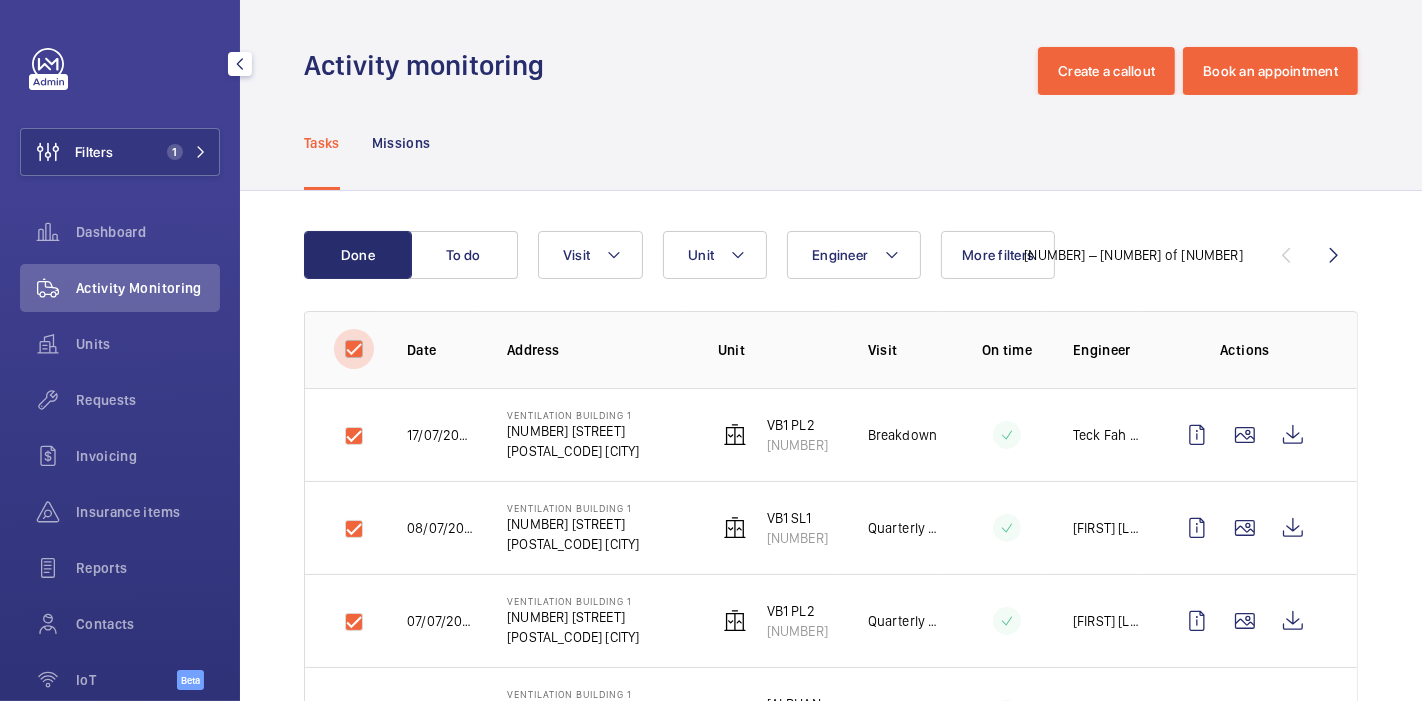 checkbox on "true" 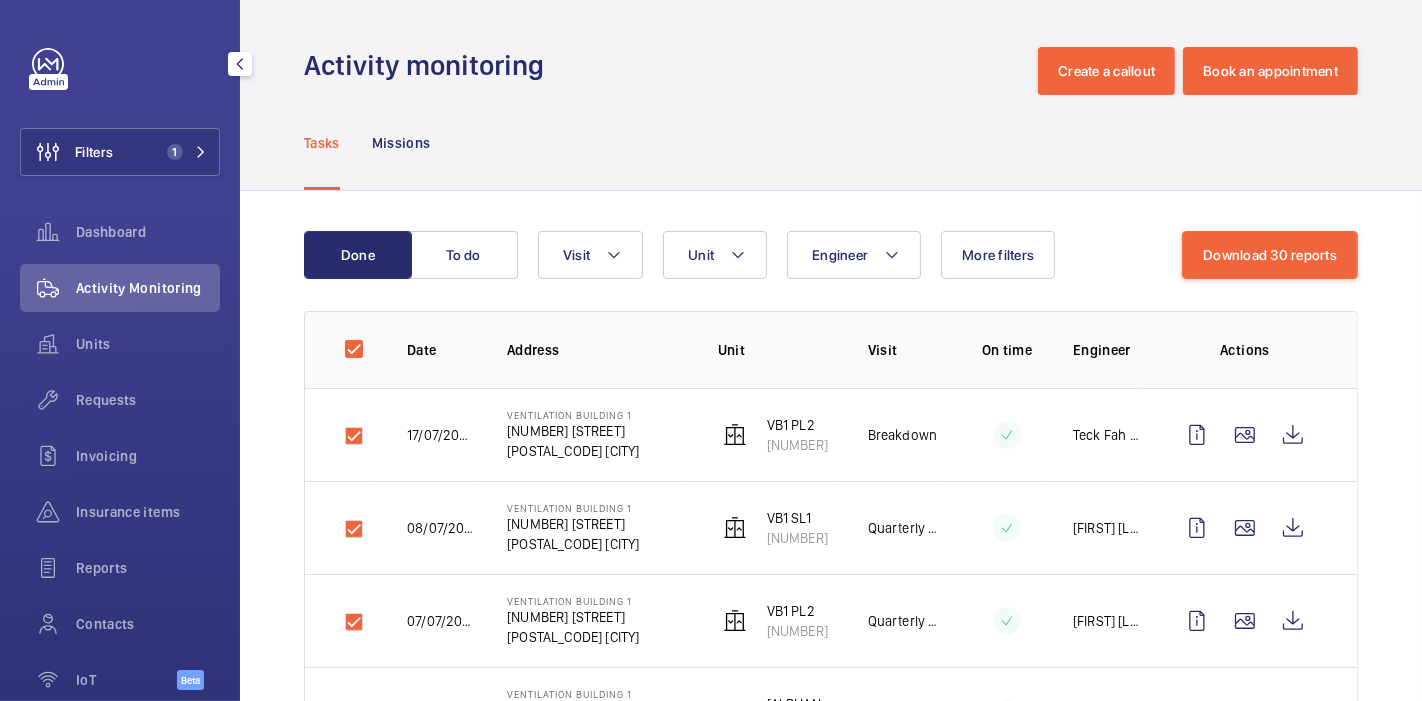 click 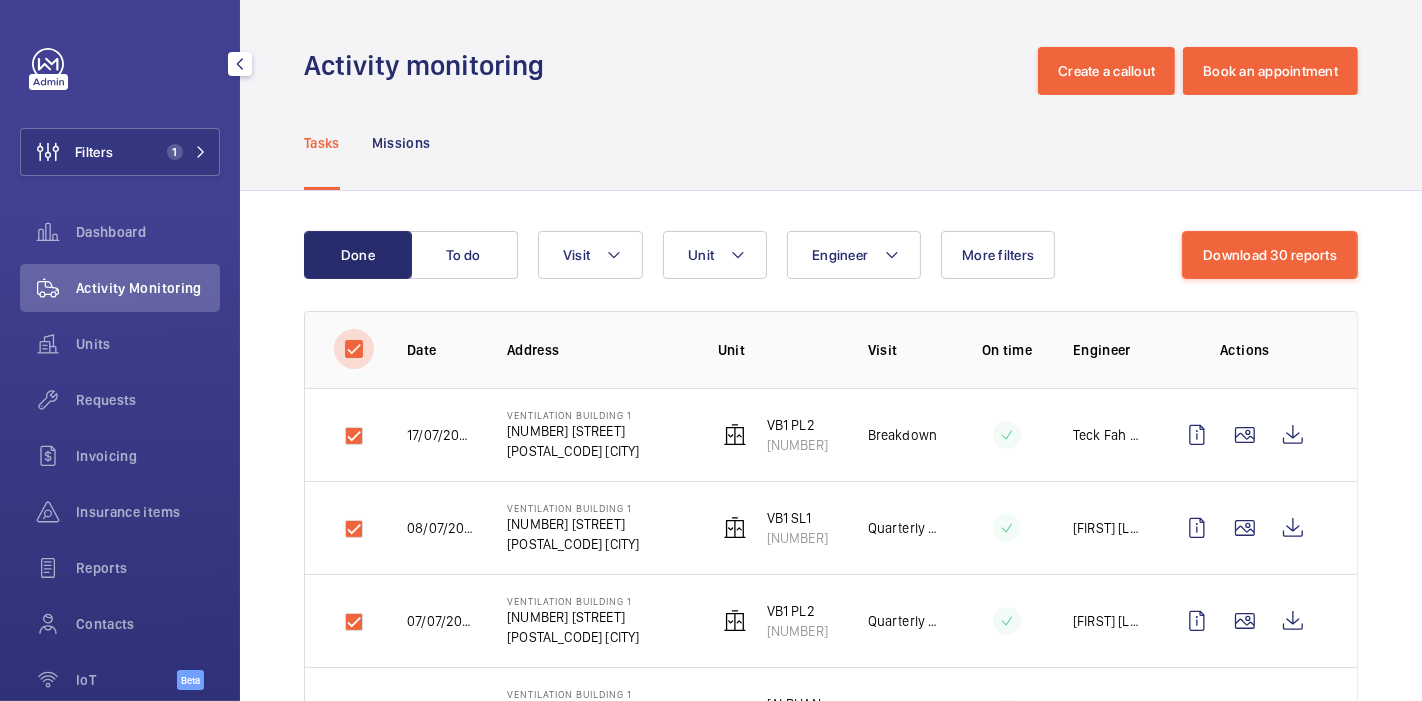 click at bounding box center [354, 349] 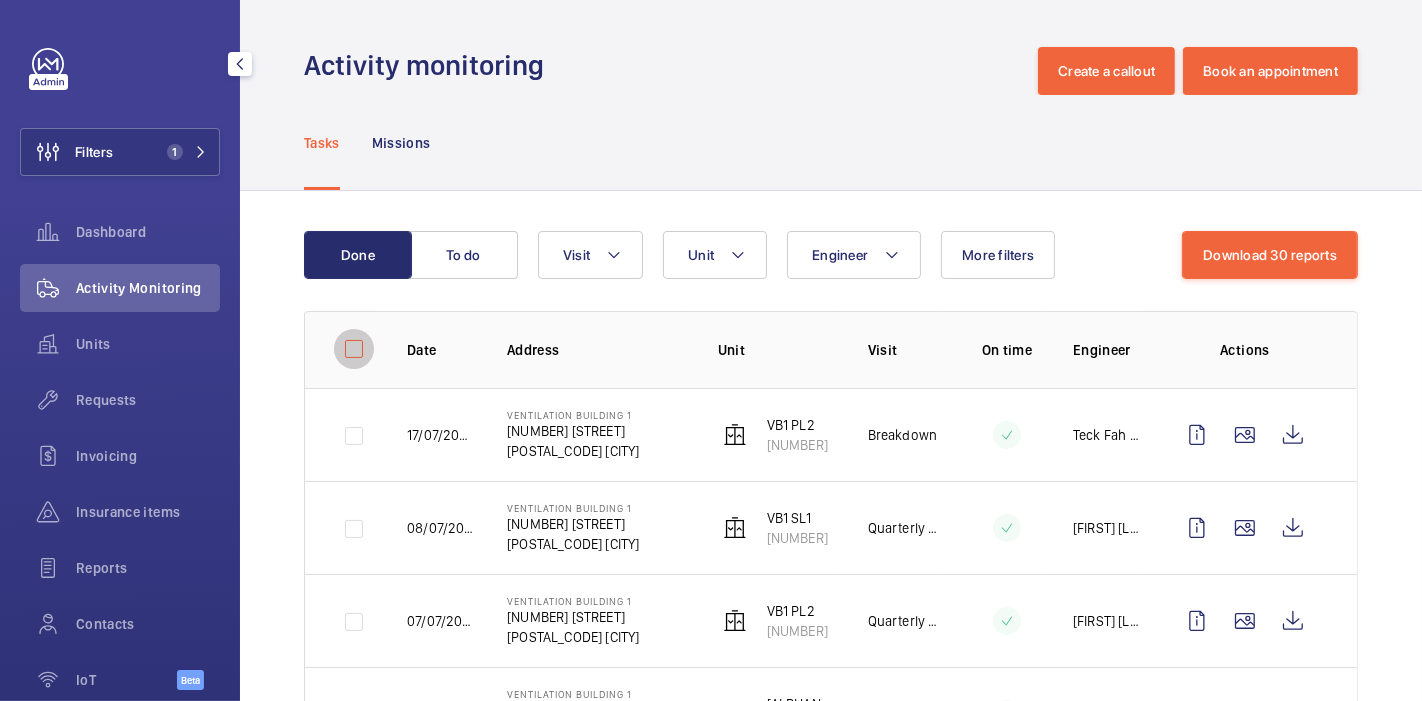 checkbox on "false" 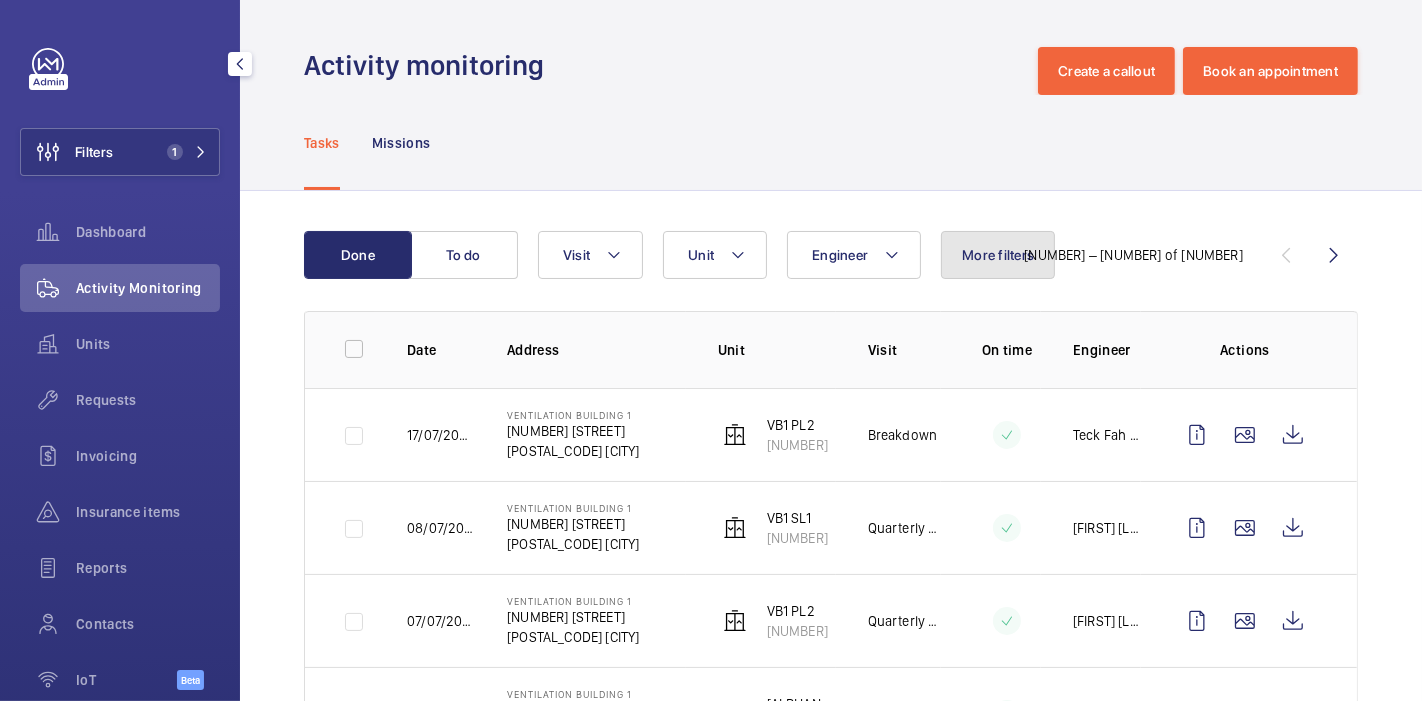 click on "More filters" 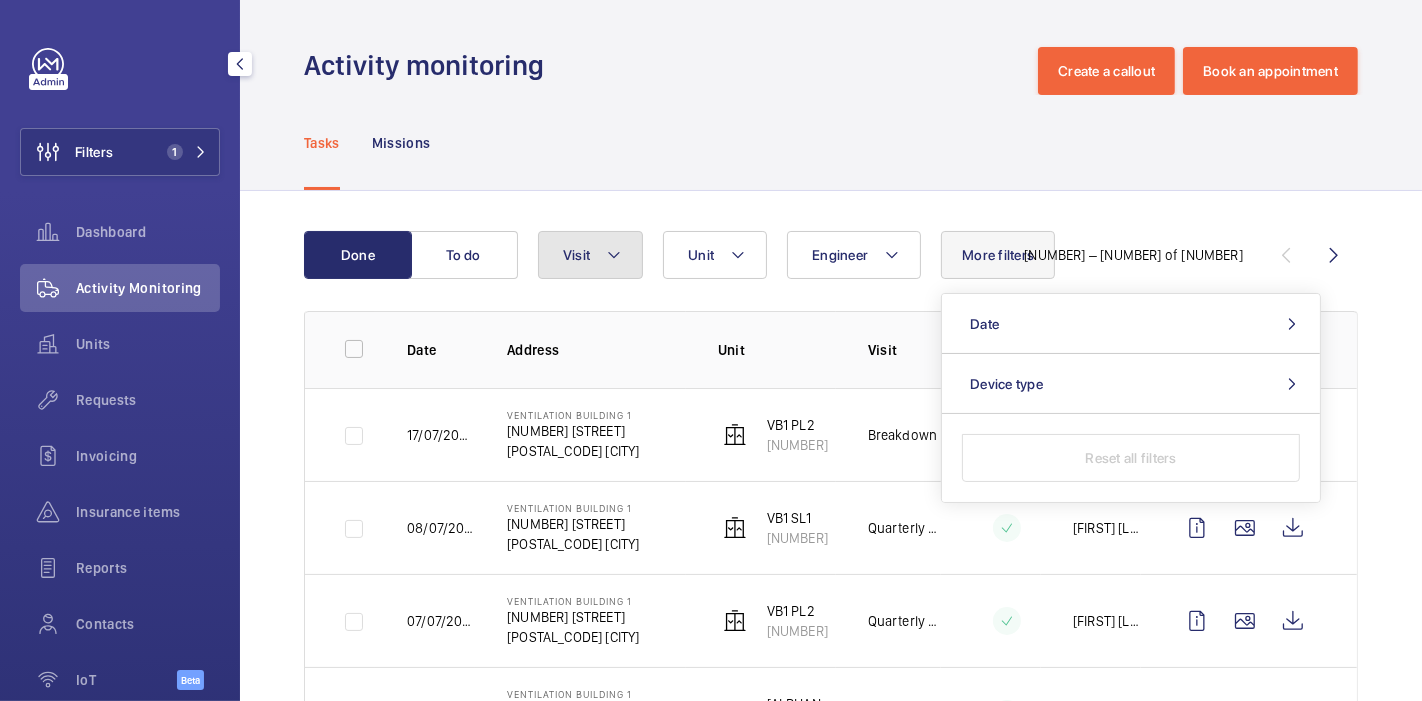 click on "Visit" 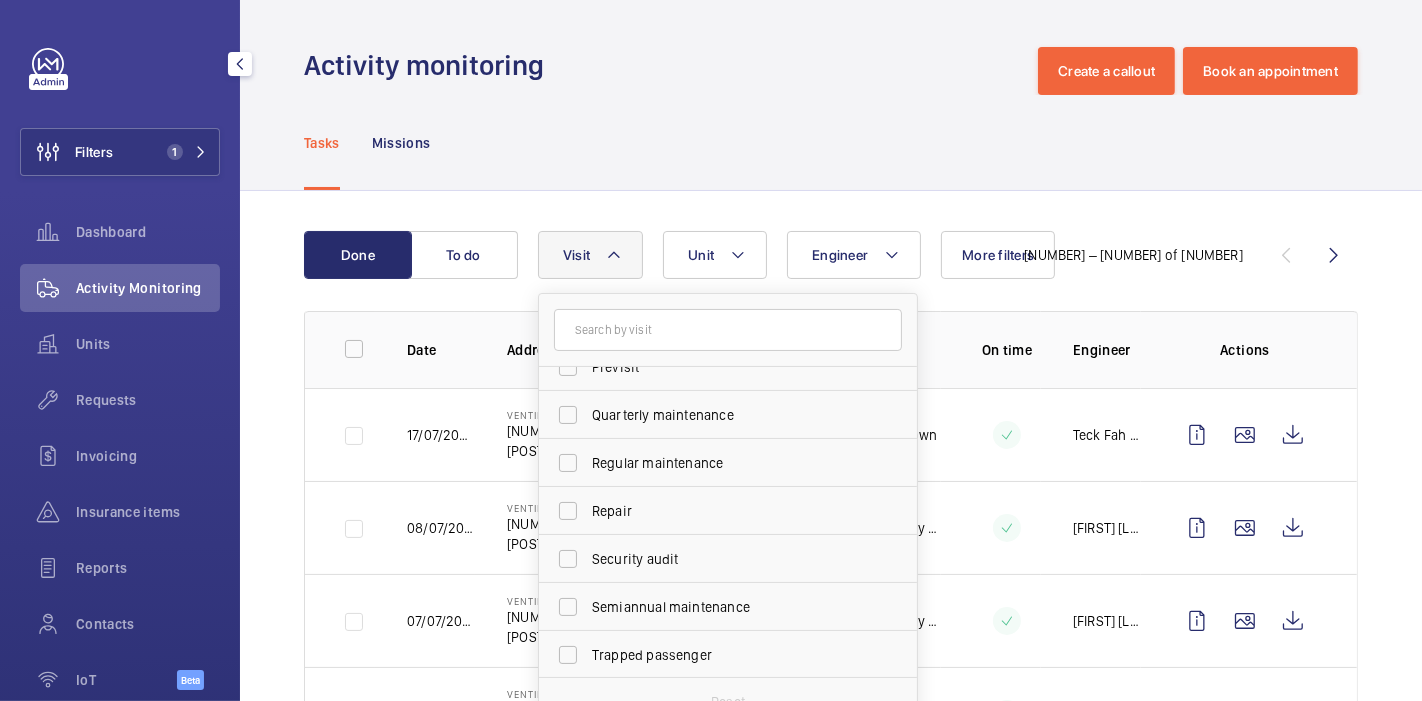 scroll, scrollTop: 313, scrollLeft: 0, axis: vertical 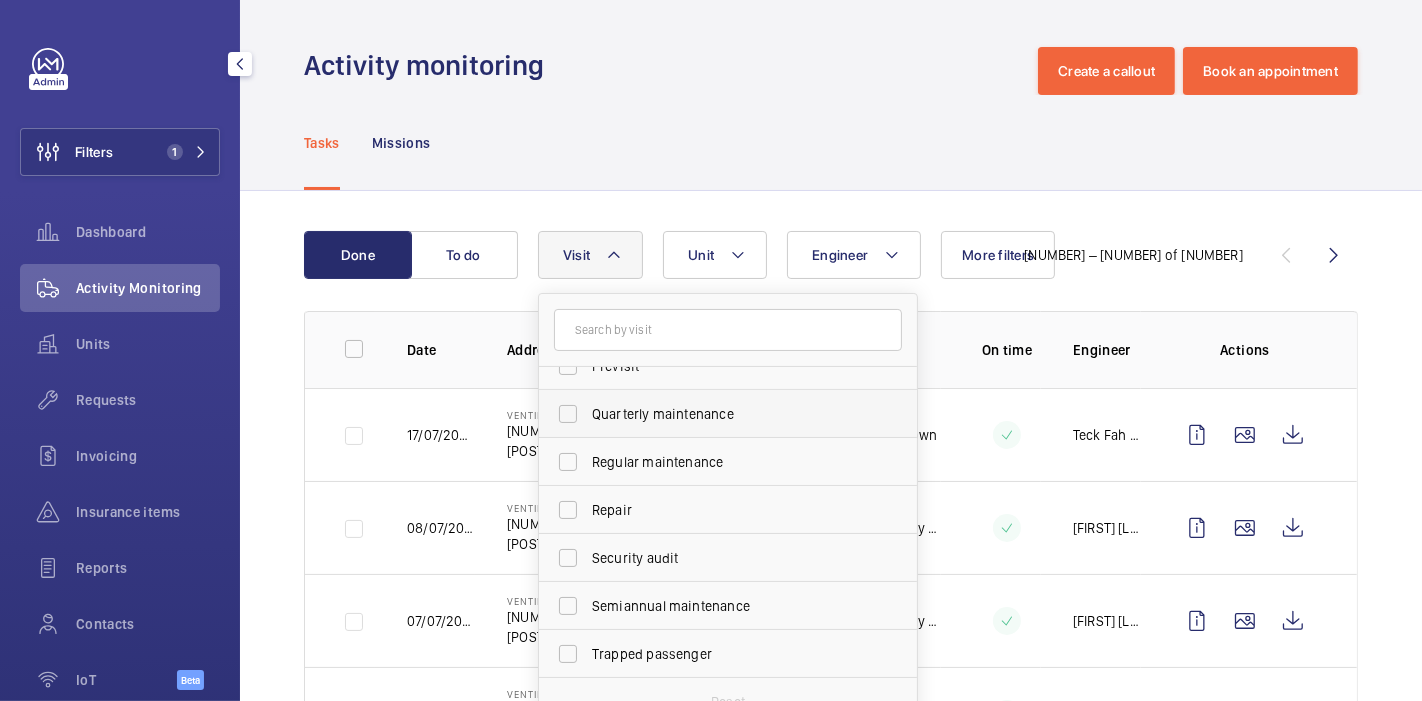 click on "Quarterly maintenance" at bounding box center (713, 414) 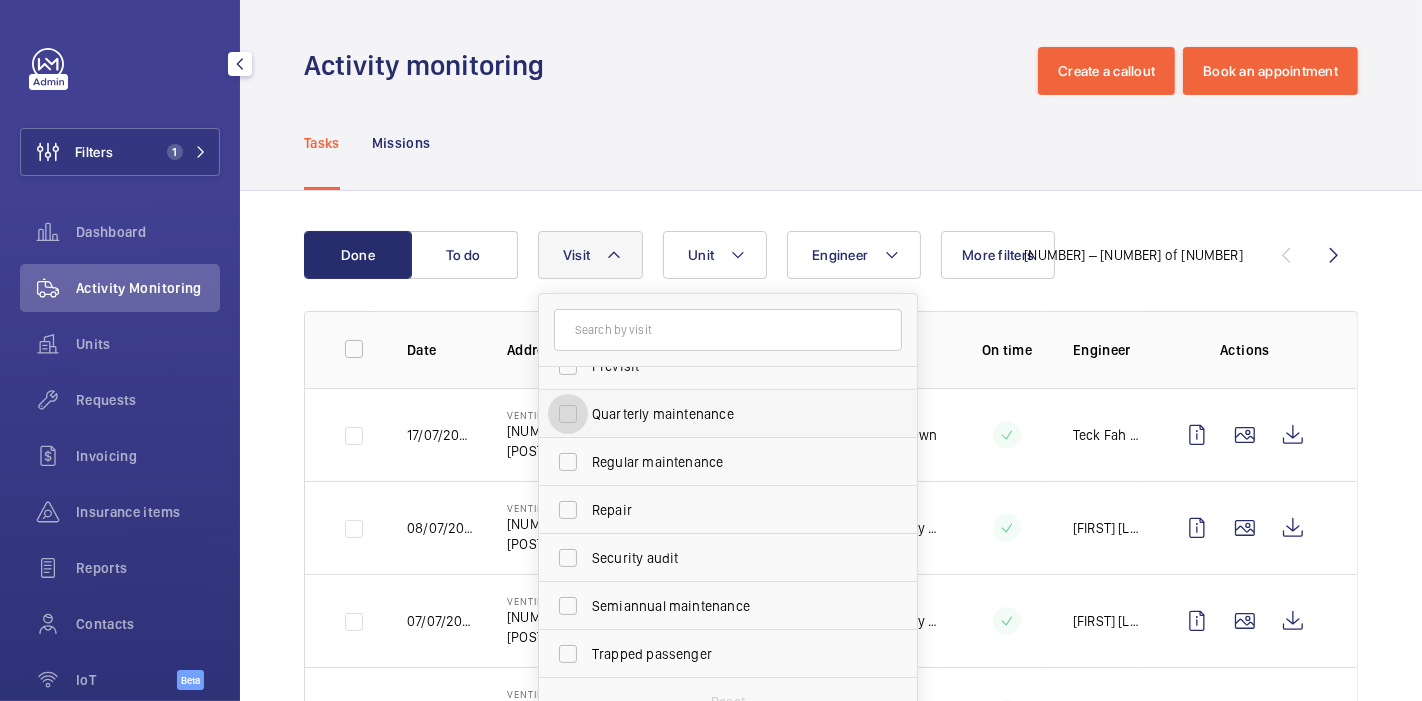 click on "Quarterly maintenance" at bounding box center [568, 414] 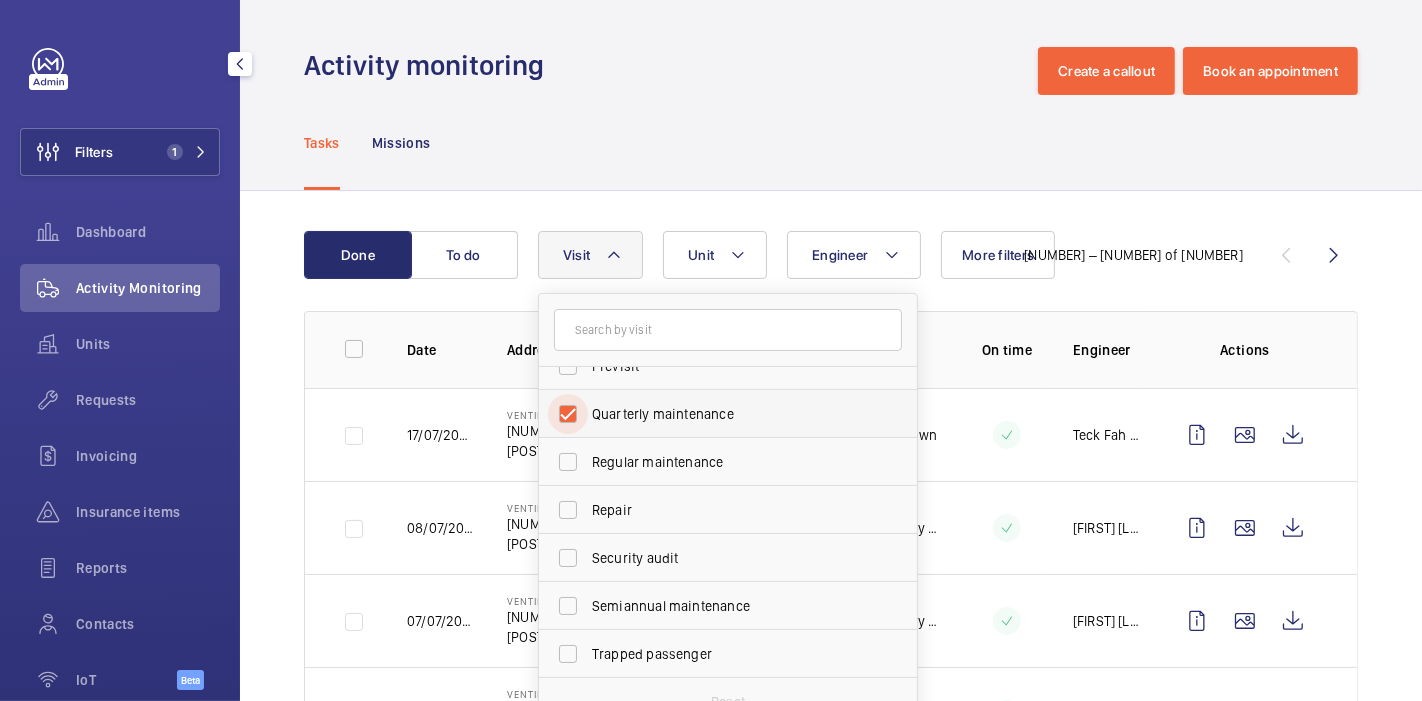 checkbox on "true" 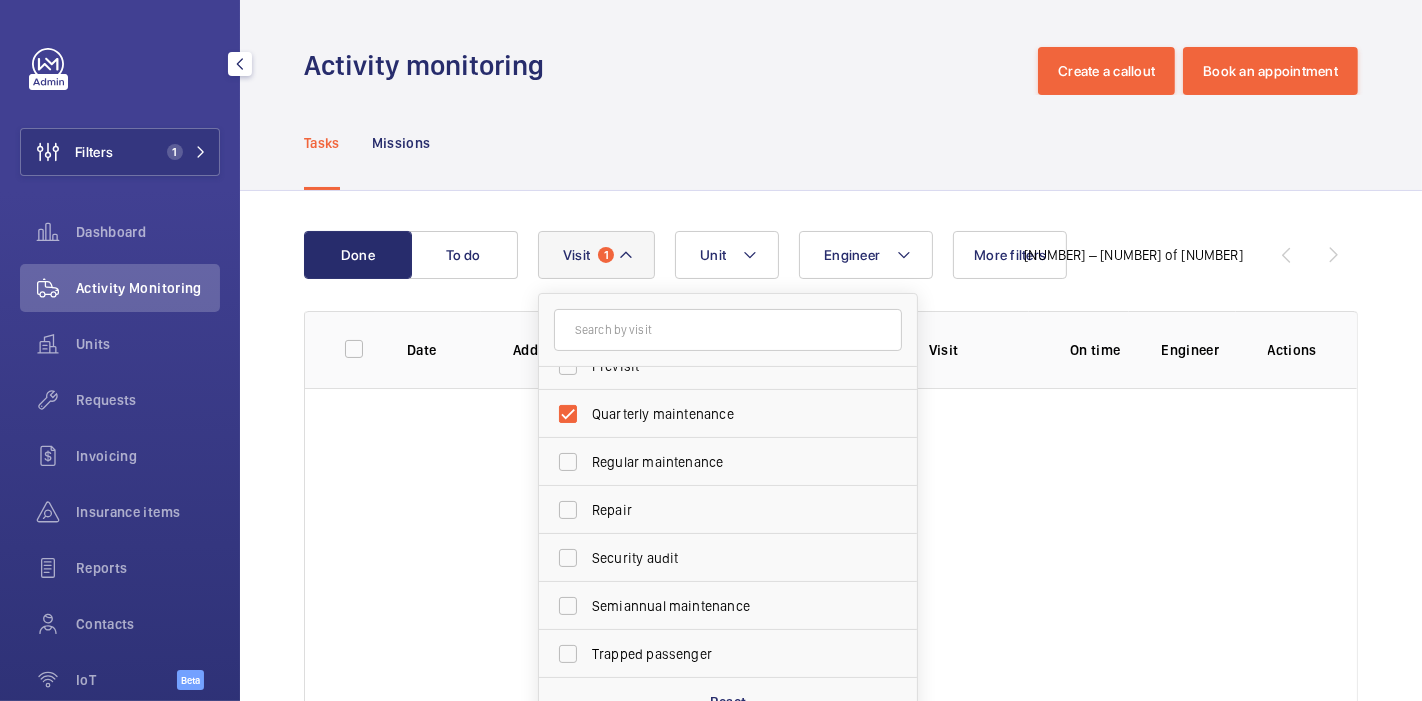 click on "[ACTIONS] [NUMBER] – [NUMBER] of [NUMBER] [DATE] [STREET] [UNIT] [STATUS] [ENGINEER] [ACTIONS]" 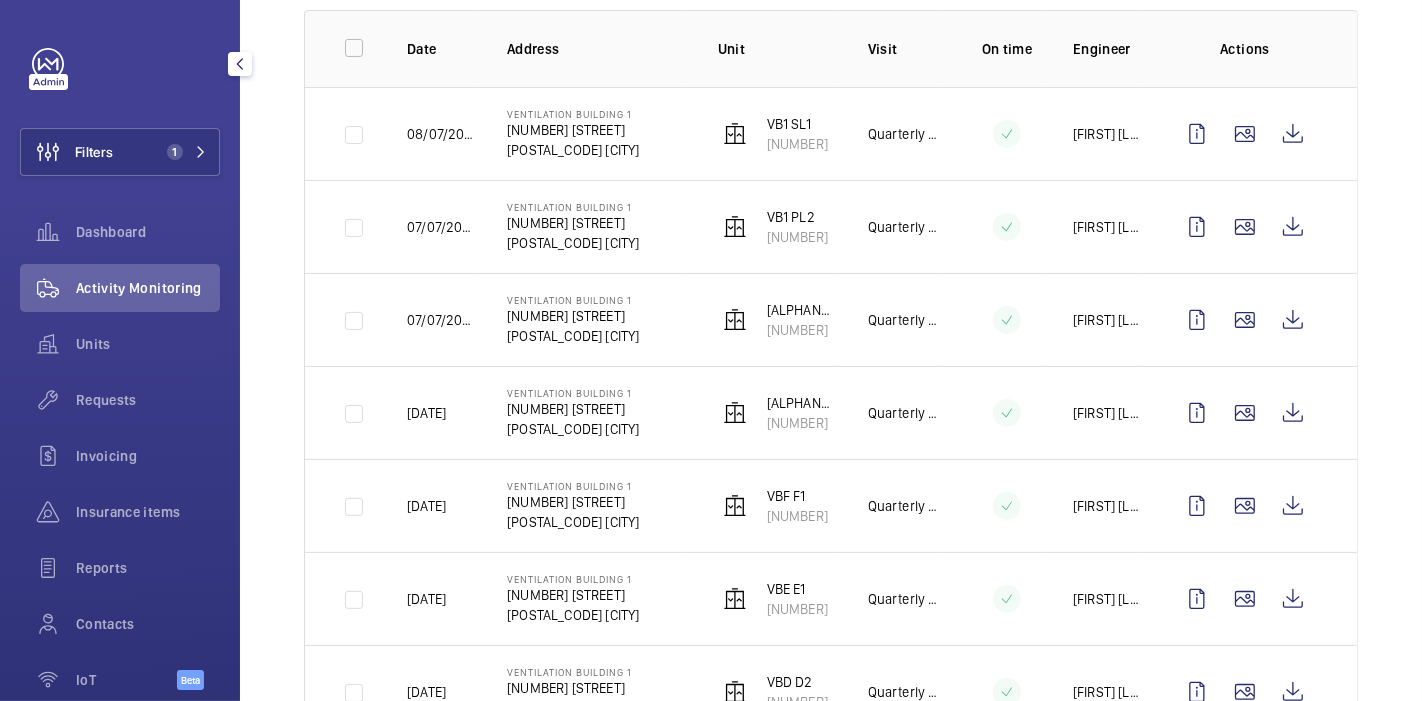 scroll, scrollTop: 0, scrollLeft: 0, axis: both 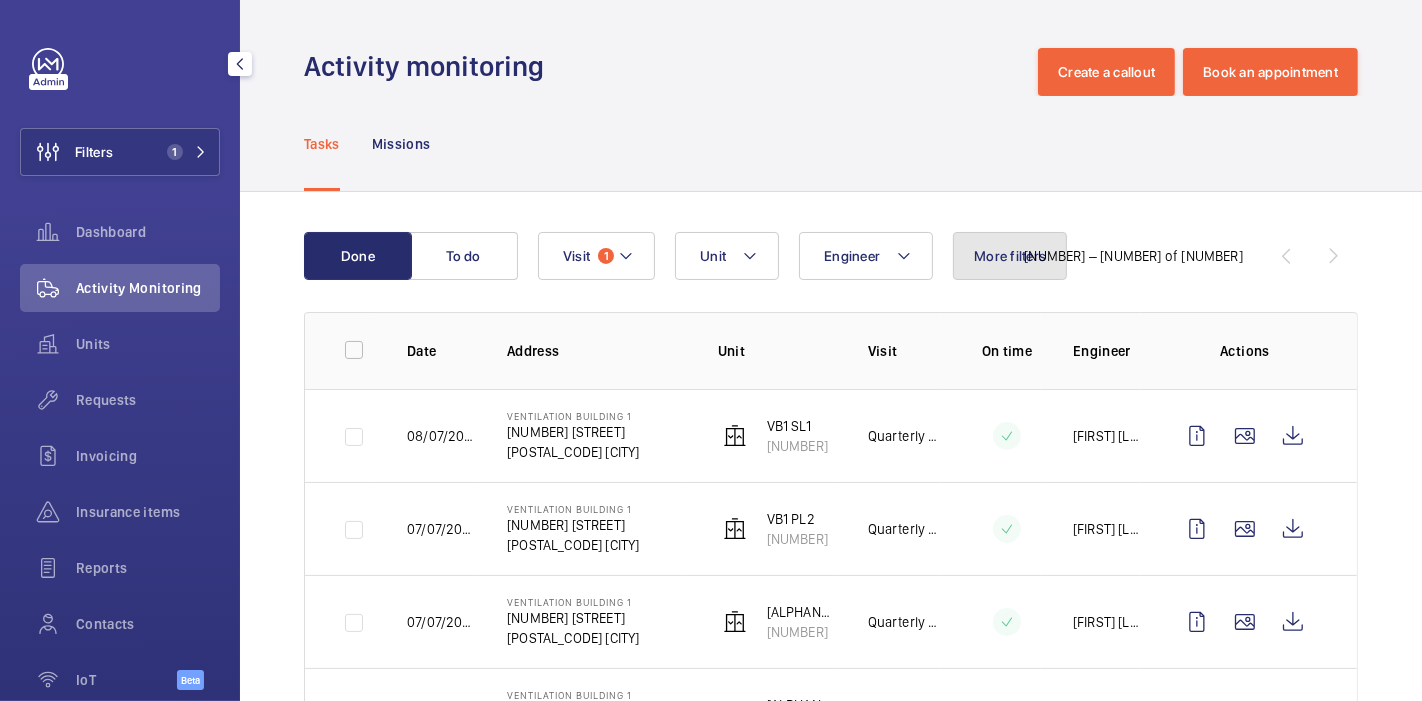 click on "More filters" 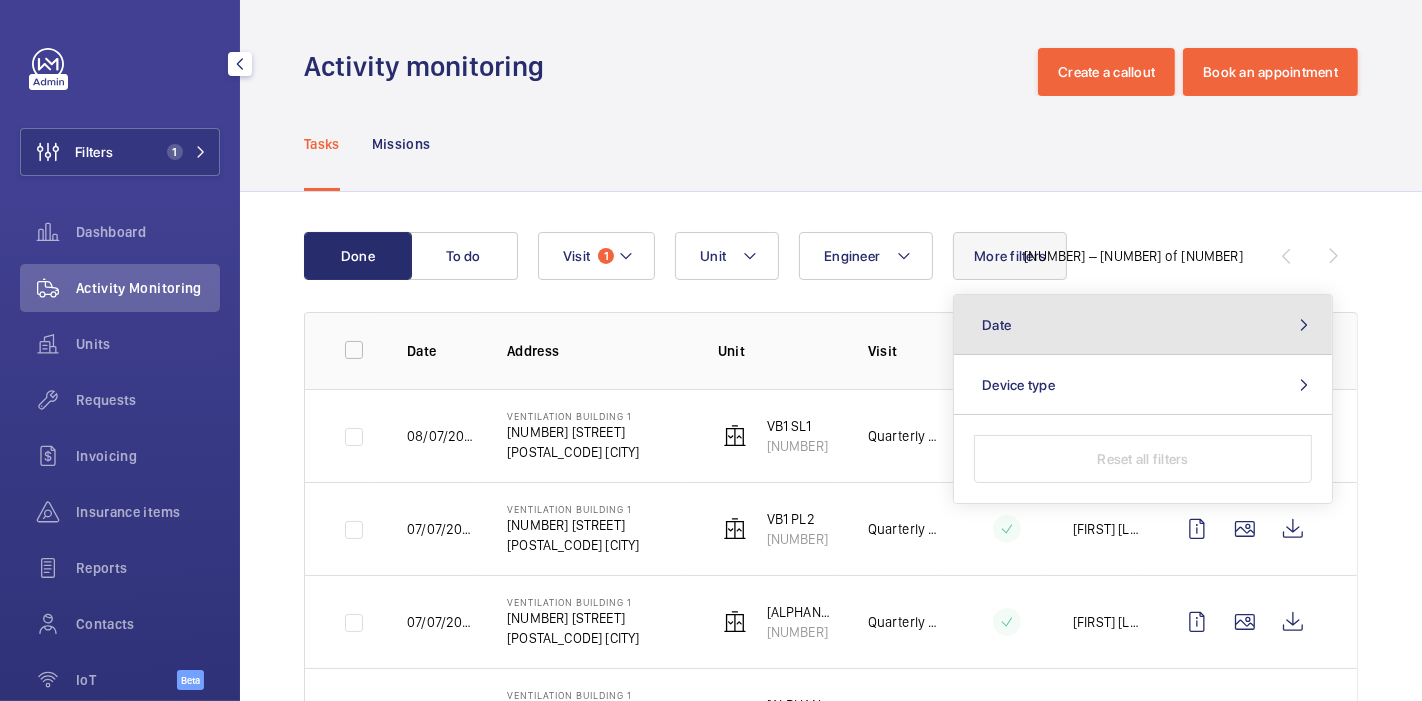 click on "Date" 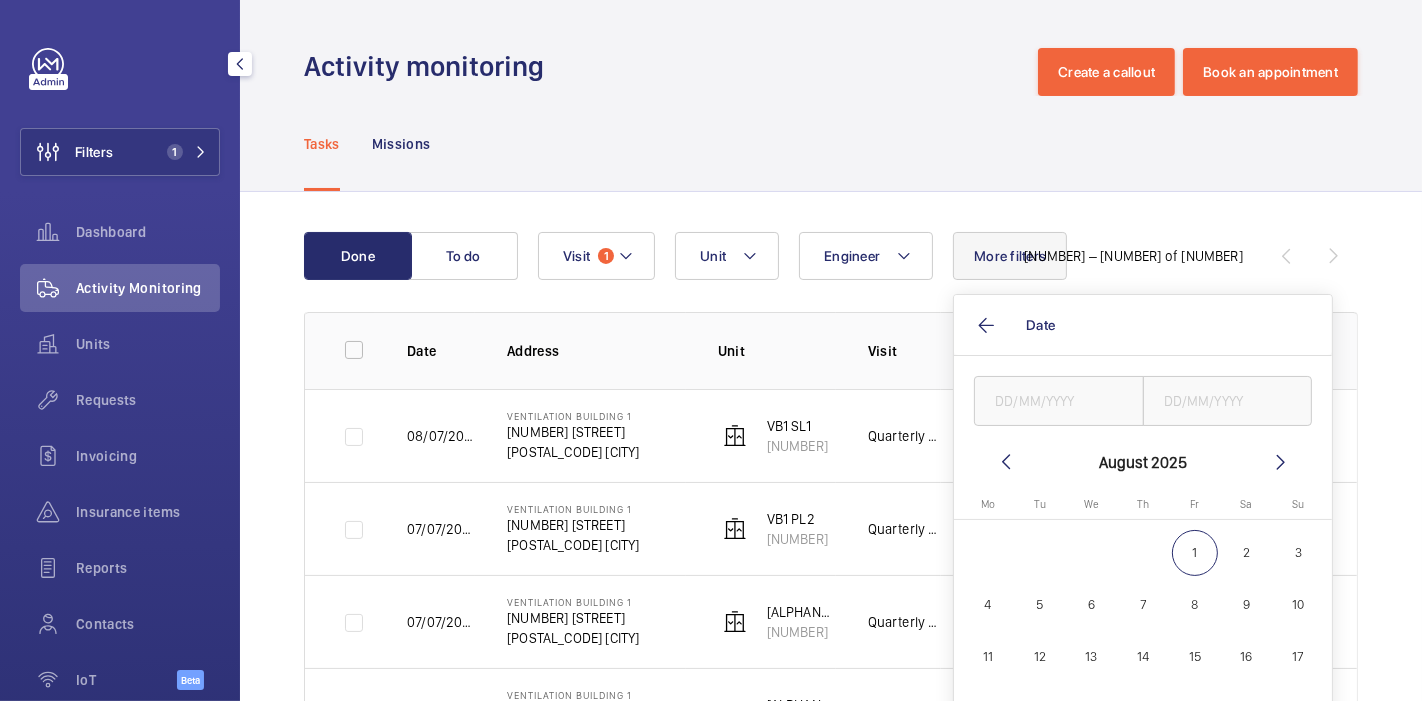 click 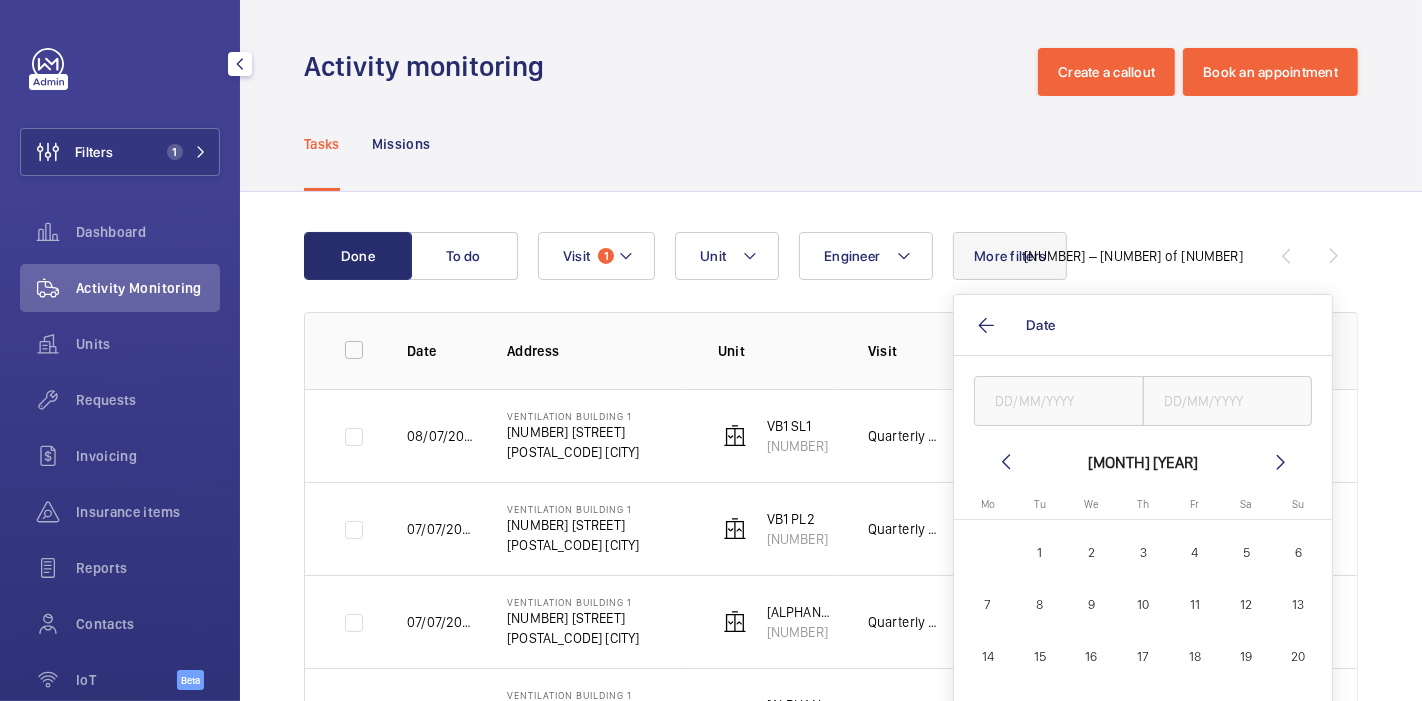 click on "1" 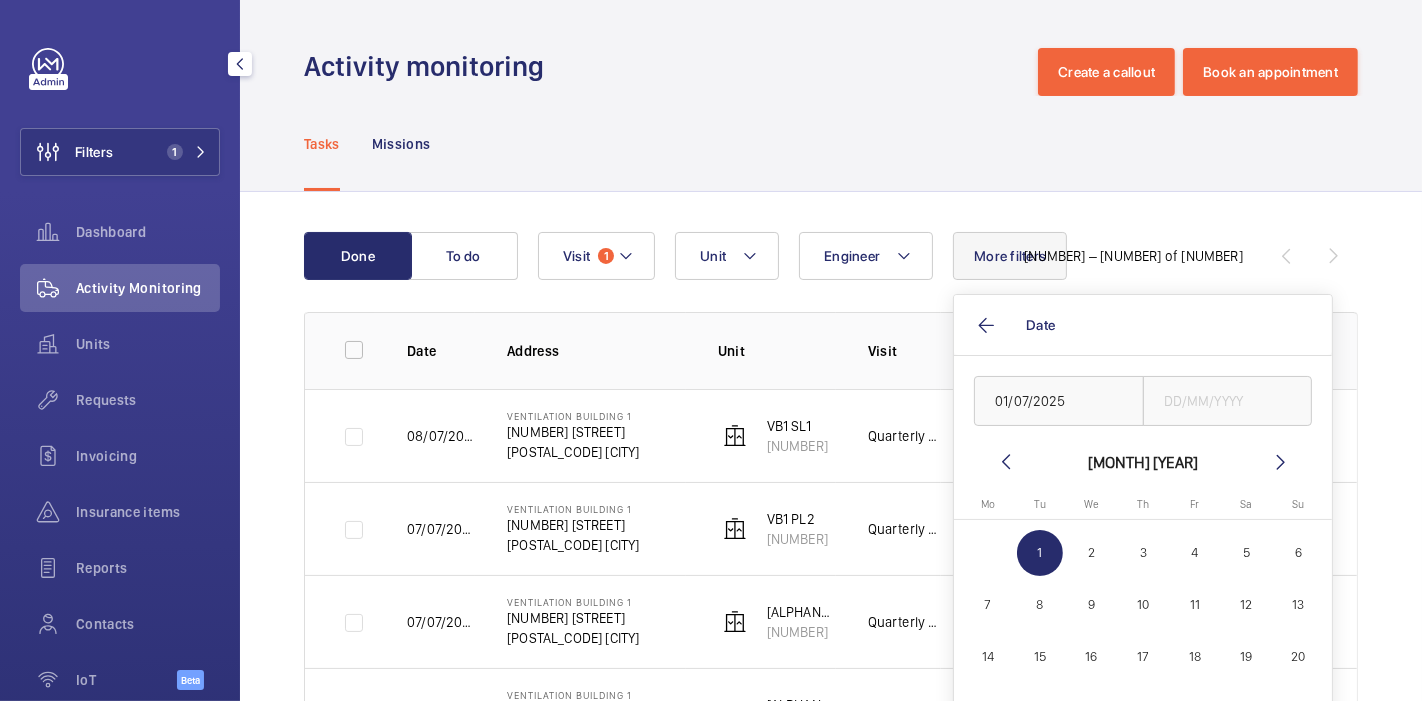 scroll, scrollTop: 199, scrollLeft: 0, axis: vertical 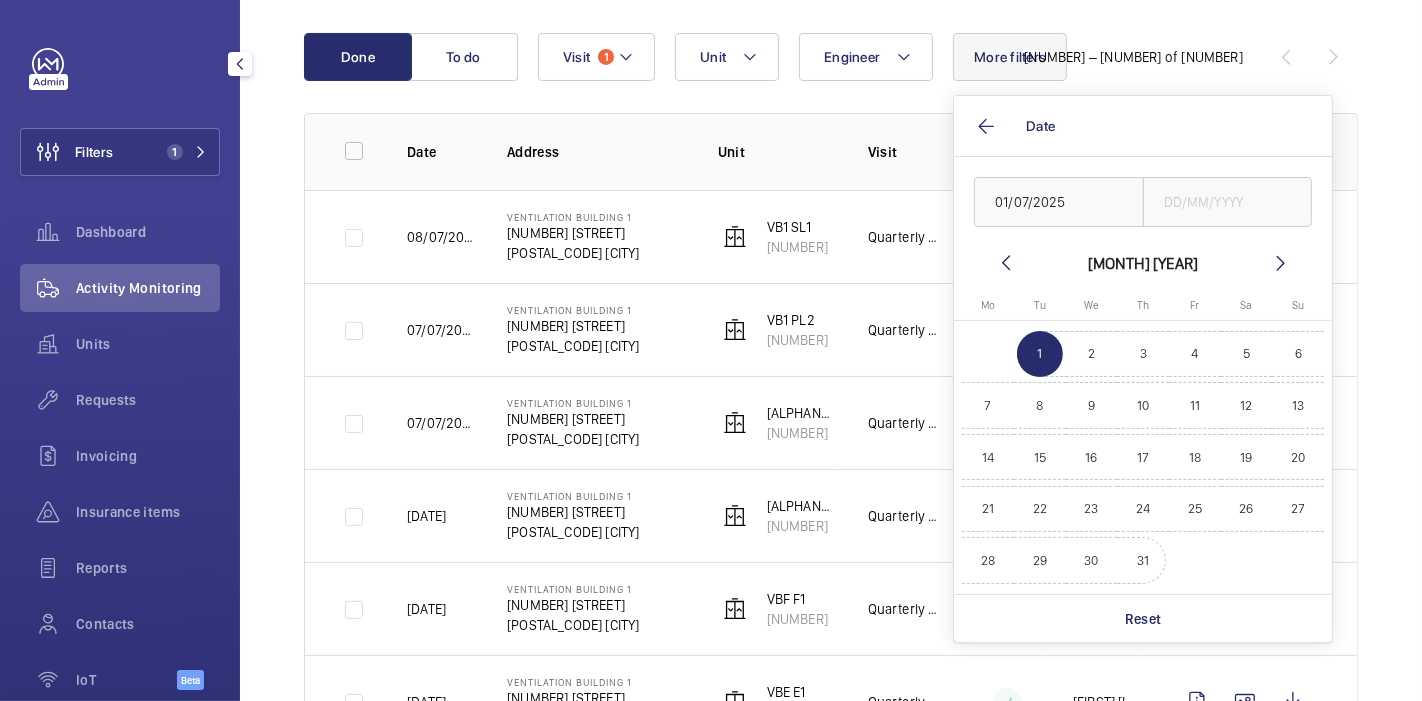 click on "31" 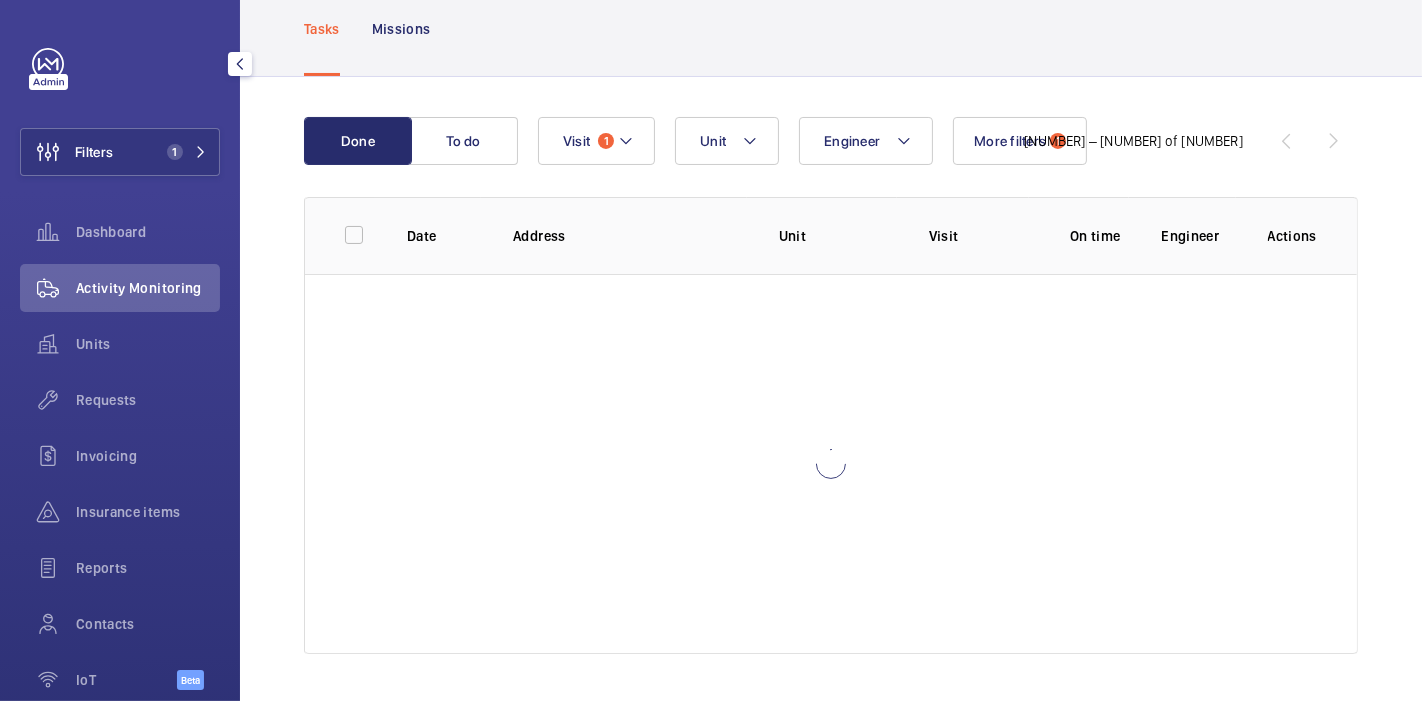 scroll, scrollTop: 13, scrollLeft: 0, axis: vertical 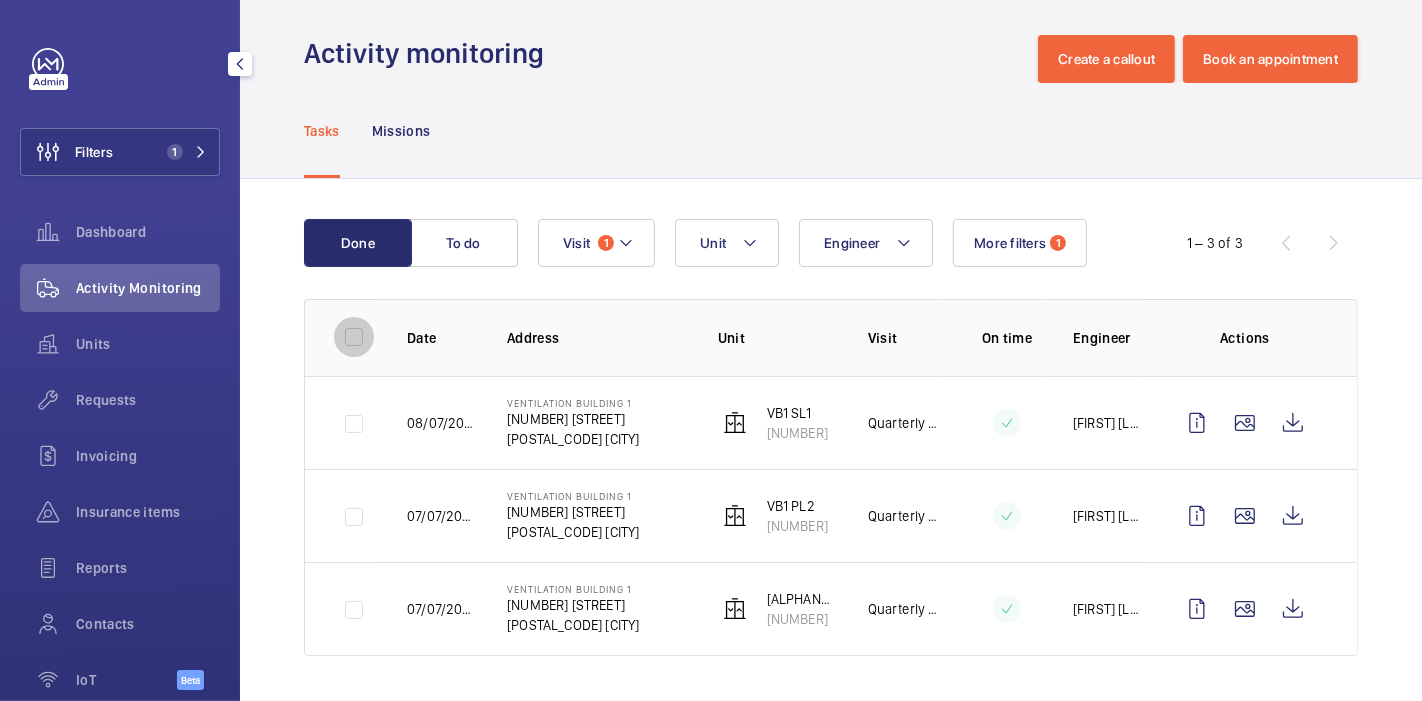 click at bounding box center [354, 337] 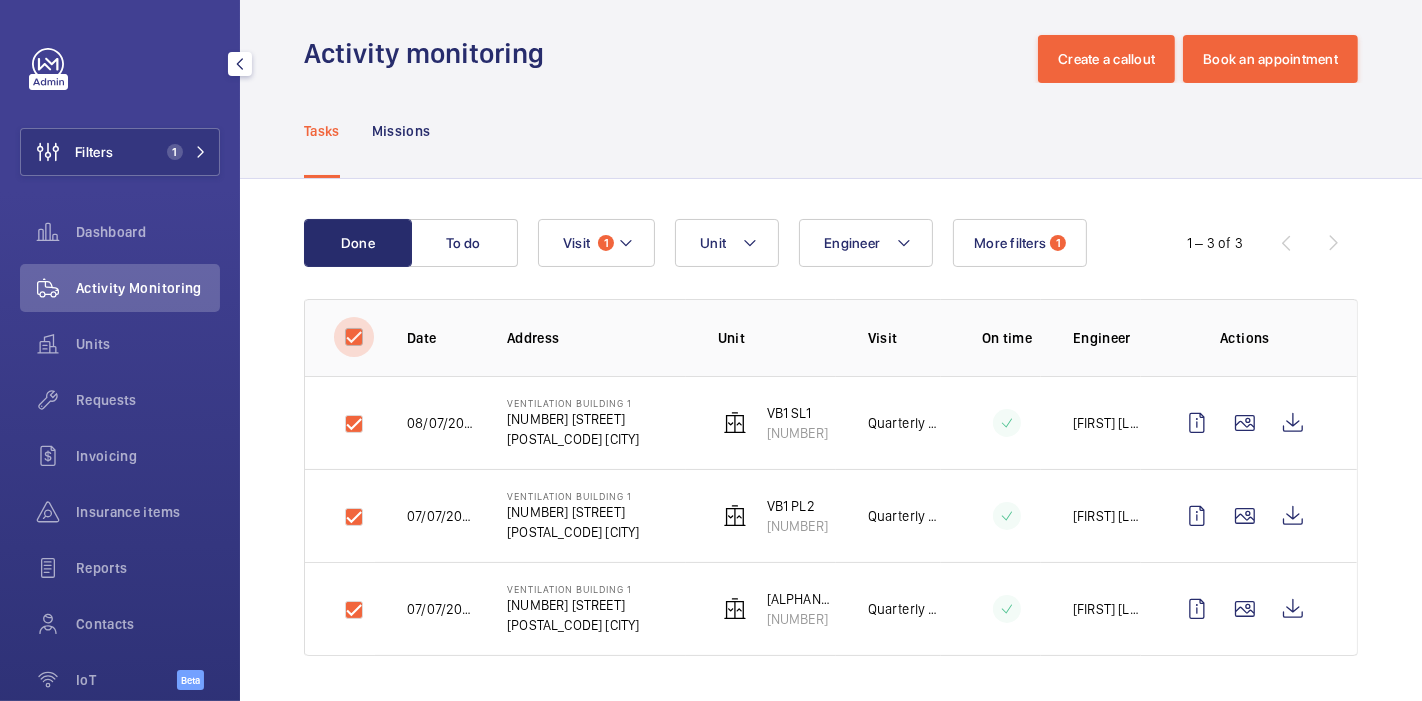 checkbox on "true" 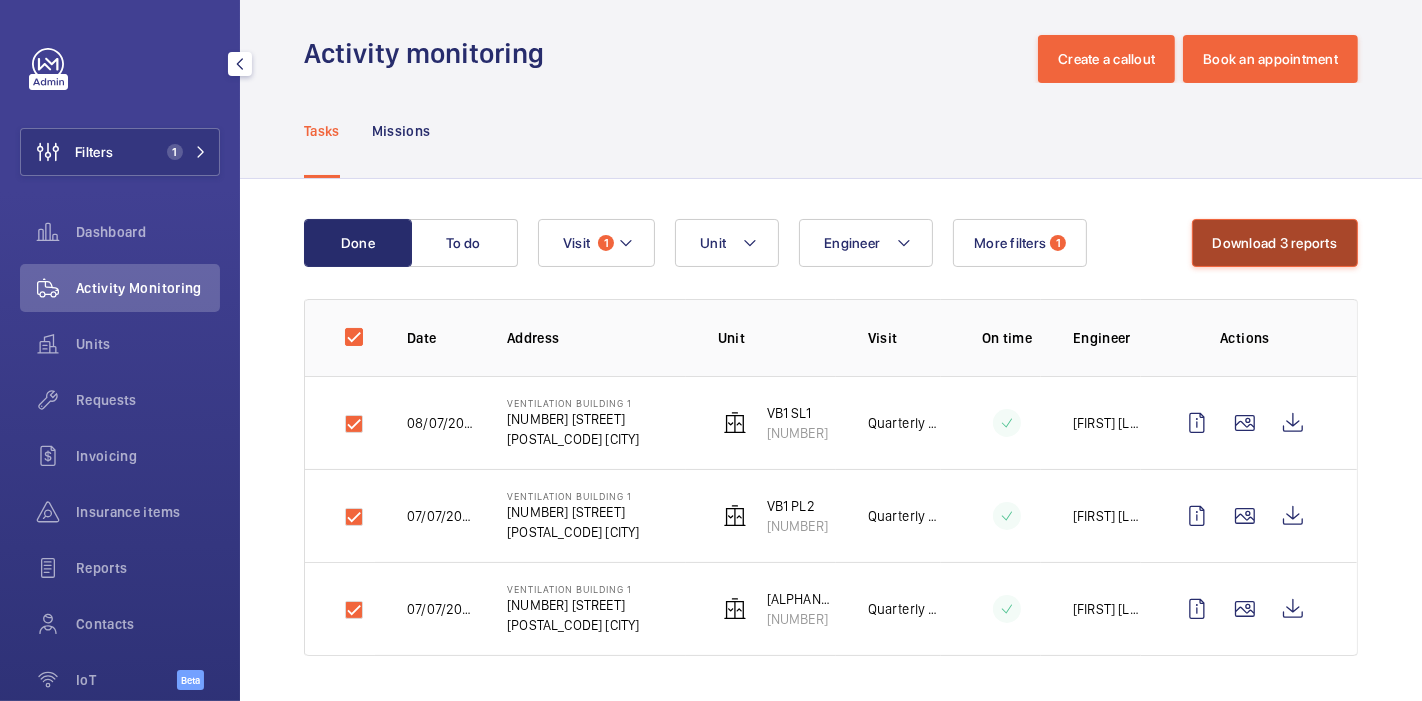 click on "Download 3 reports" 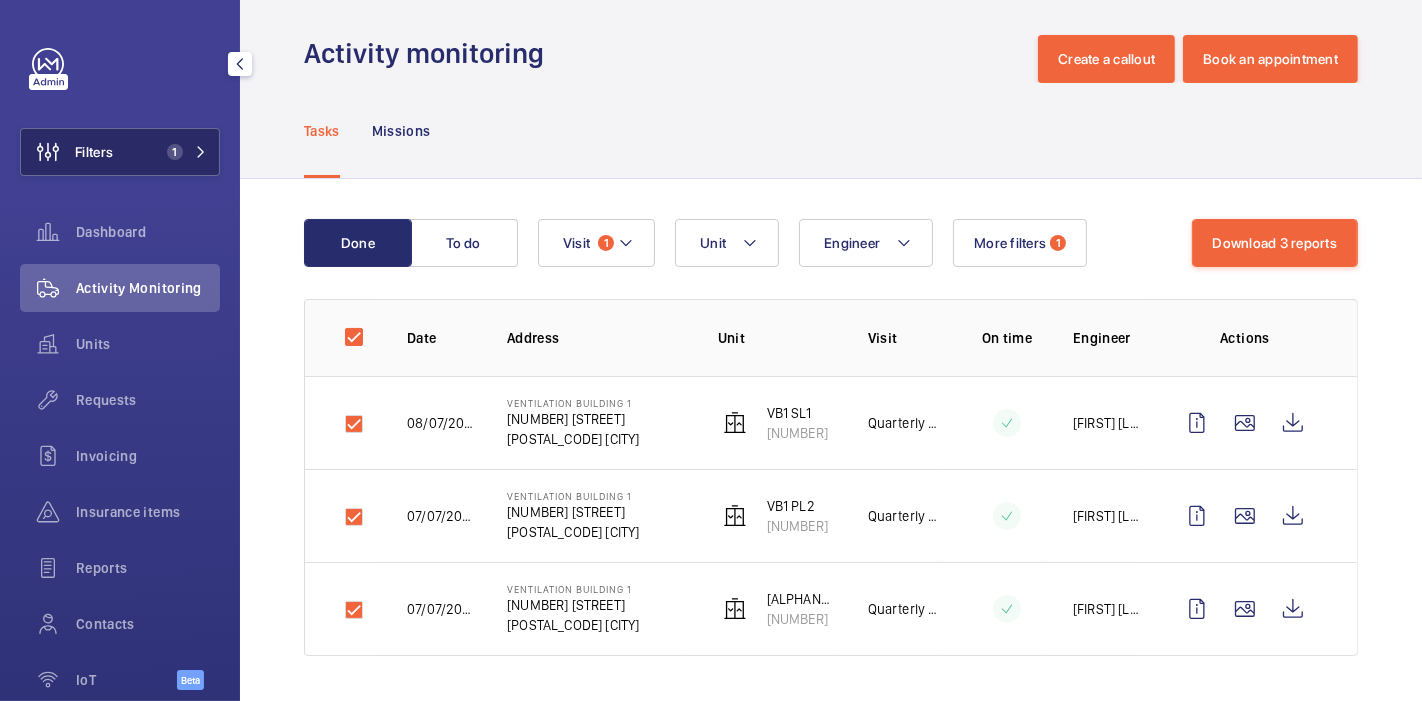 click on "1" 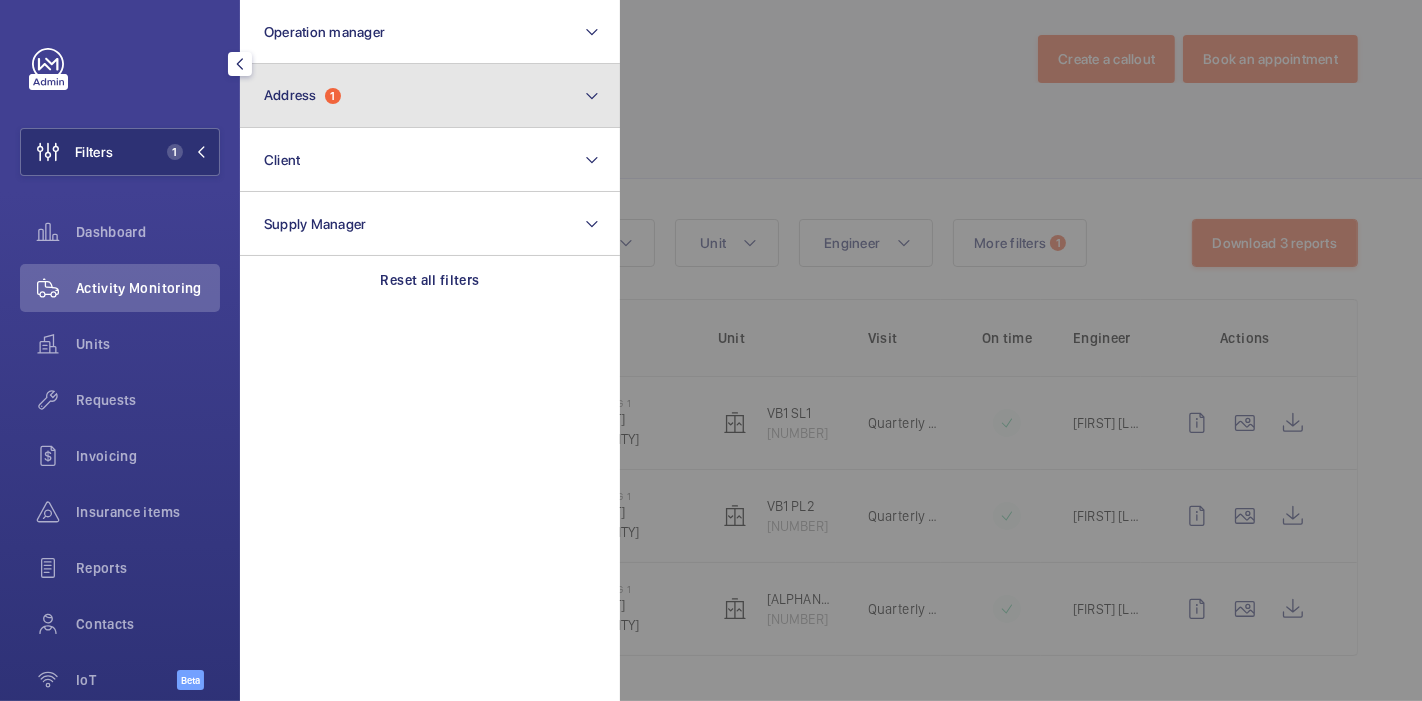 click on "Address  1" 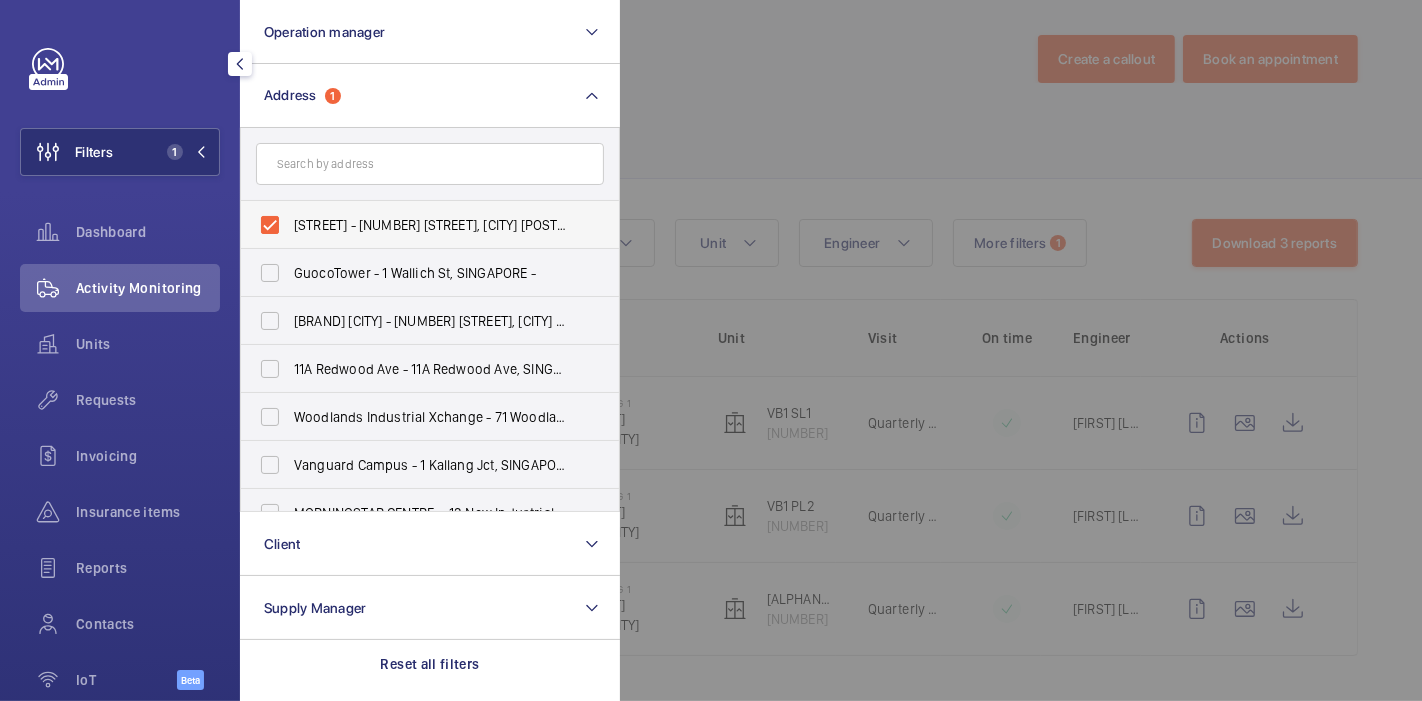 click on "[STREET] - [NUMBER] [STREET], [CITY] [POSTAL_CODE]" at bounding box center (431, 225) 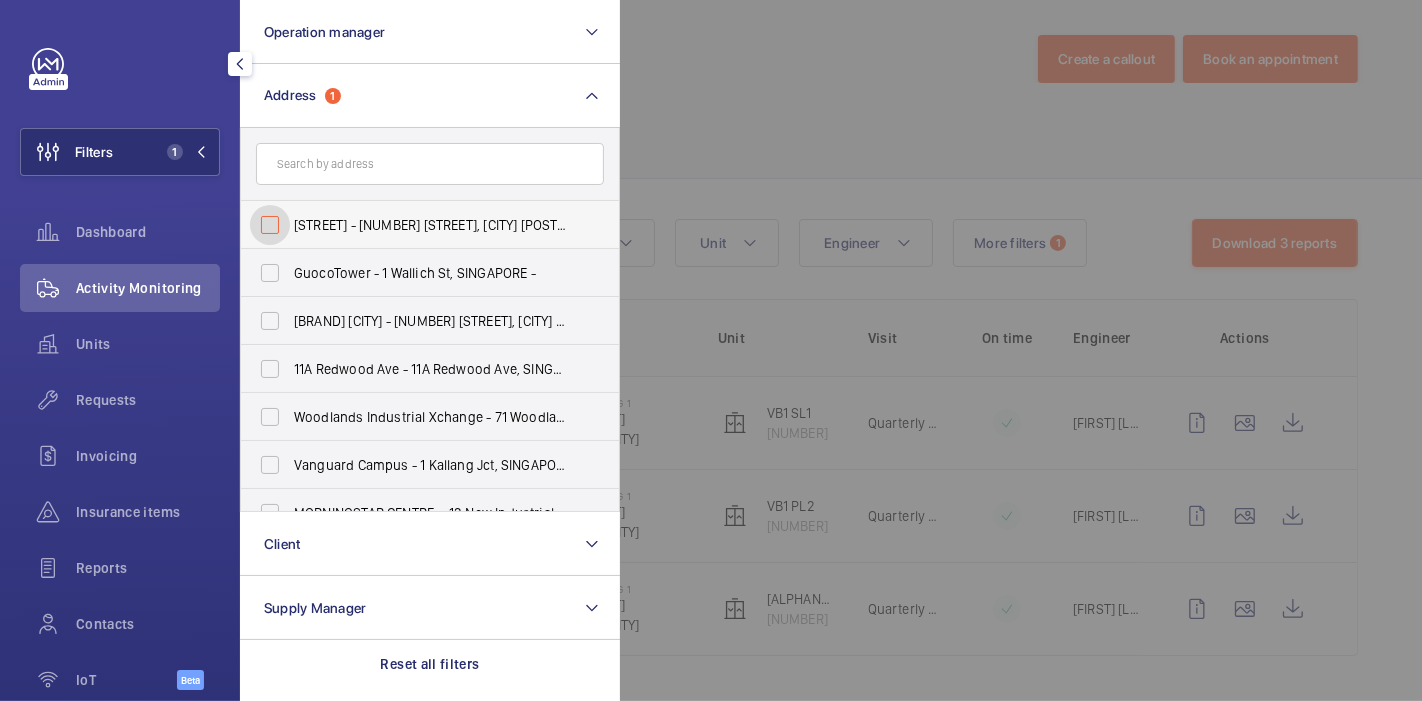 checkbox on "false" 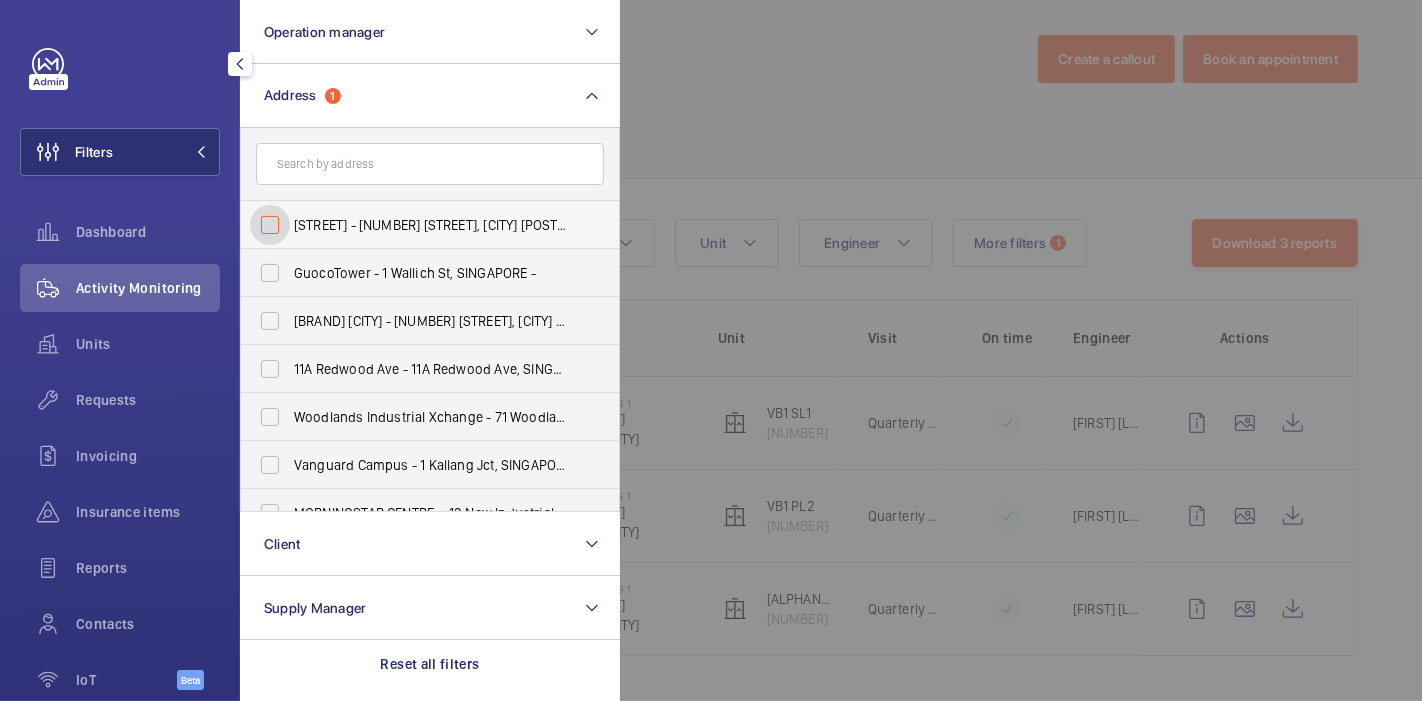 checkbox on "false" 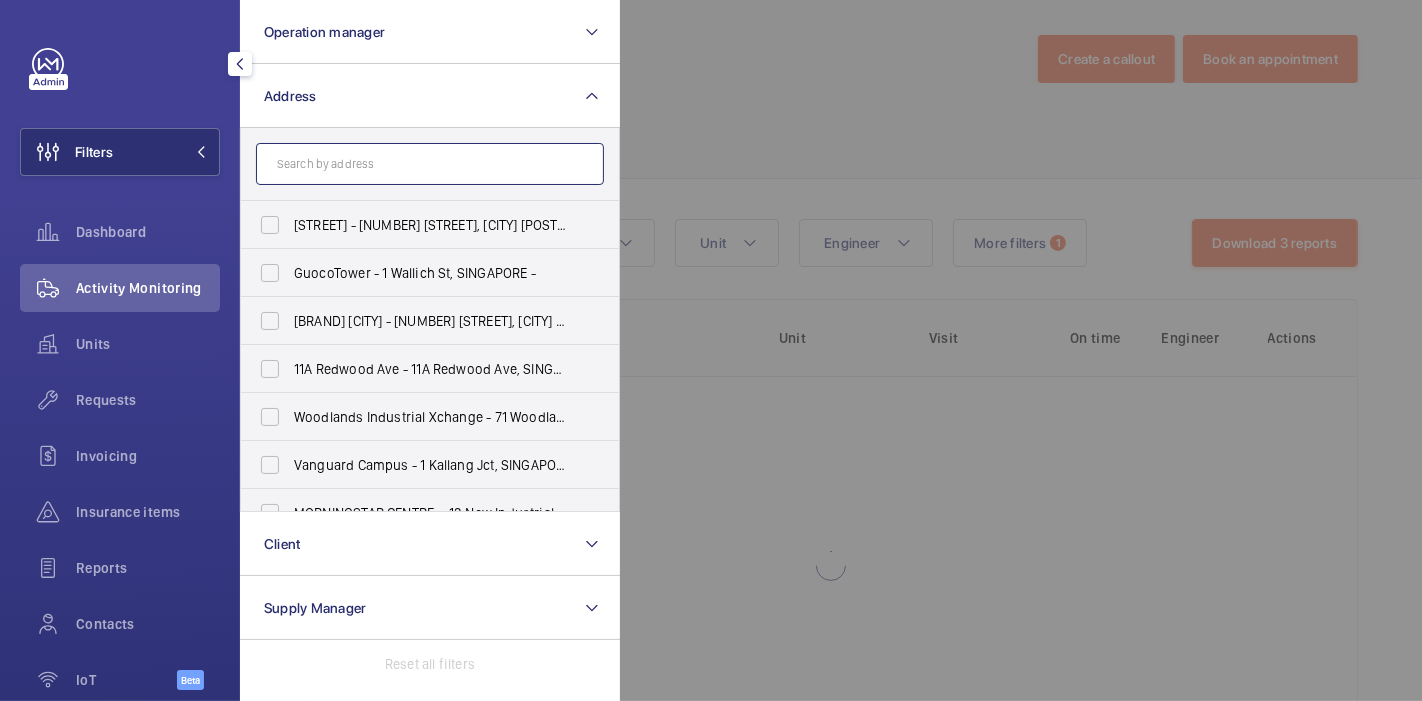 click 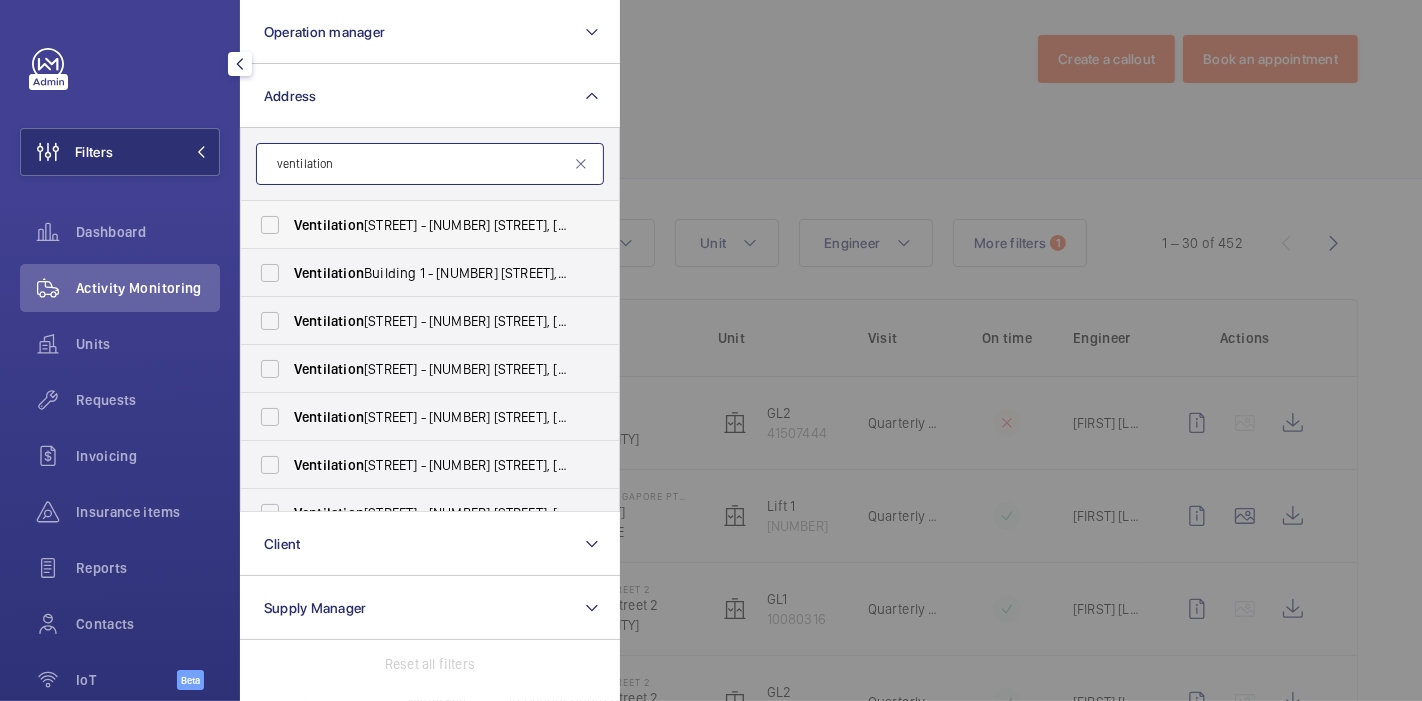 type on "ventilation" 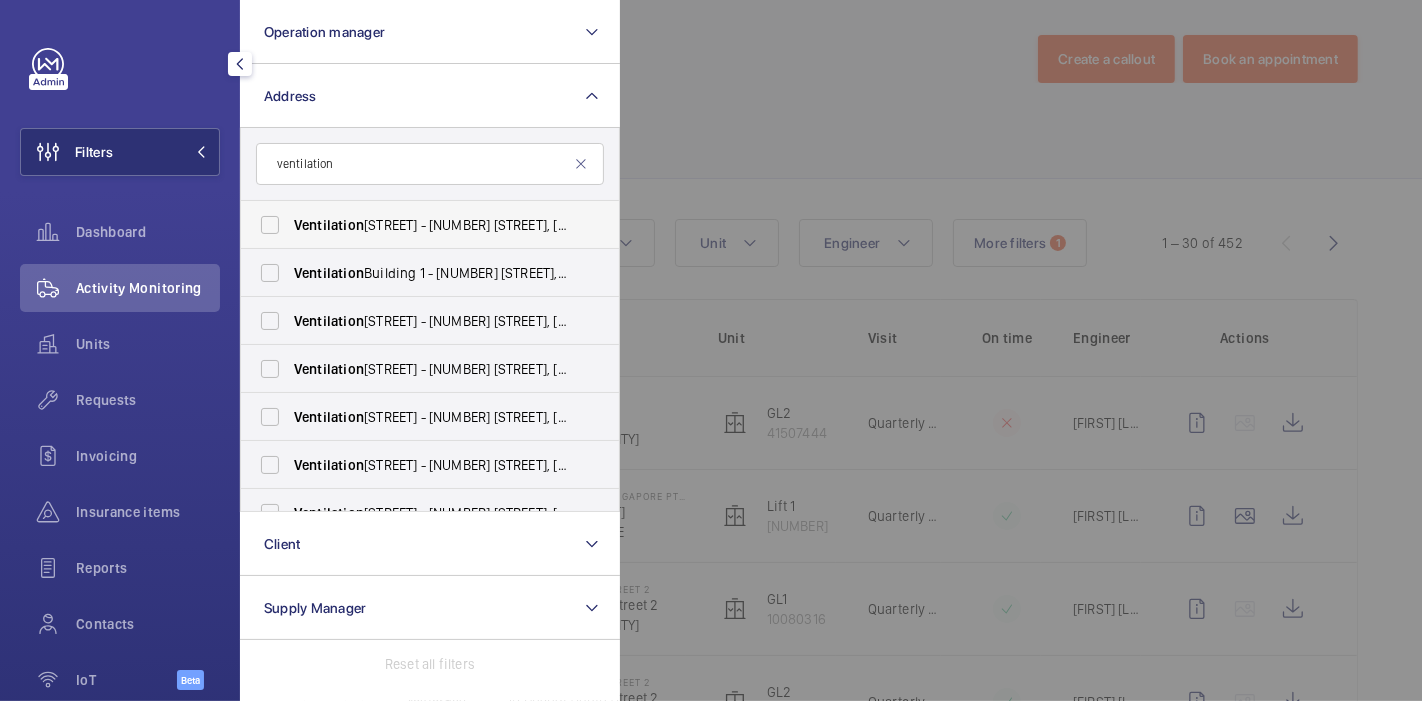 click on "[STREET] - [NUMBER] [STREET], [CITY] [POSTAL_CODE]" at bounding box center (415, 225) 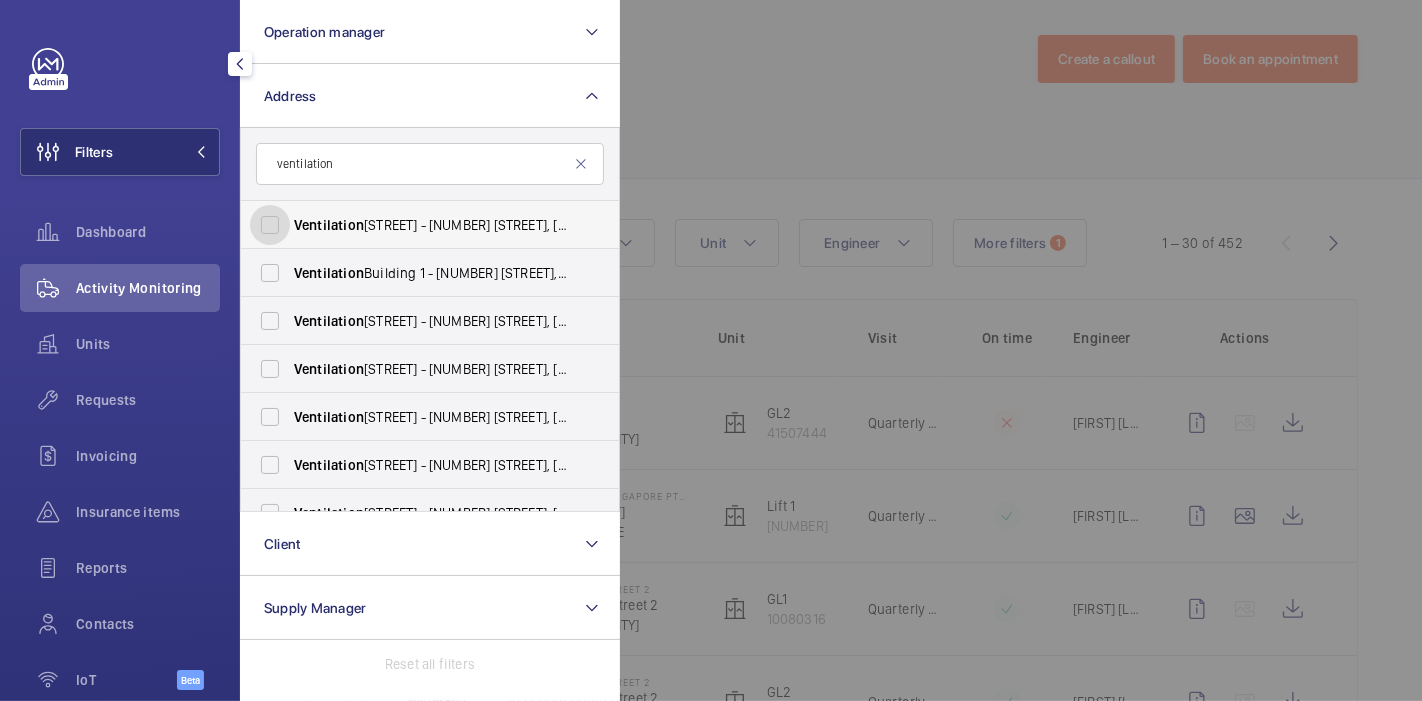 click on "[STREET] - [NUMBER] [STREET], [CITY] [POSTAL_CODE]" at bounding box center (270, 225) 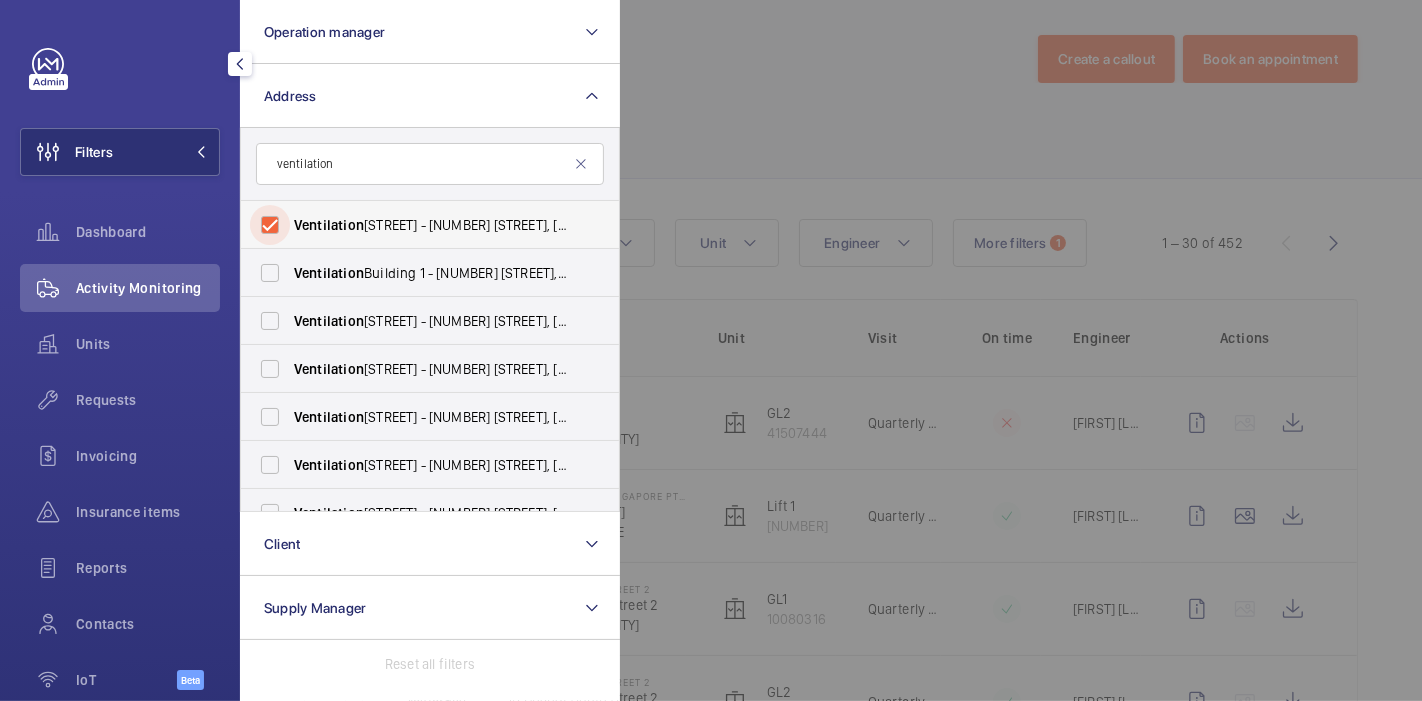 checkbox on "true" 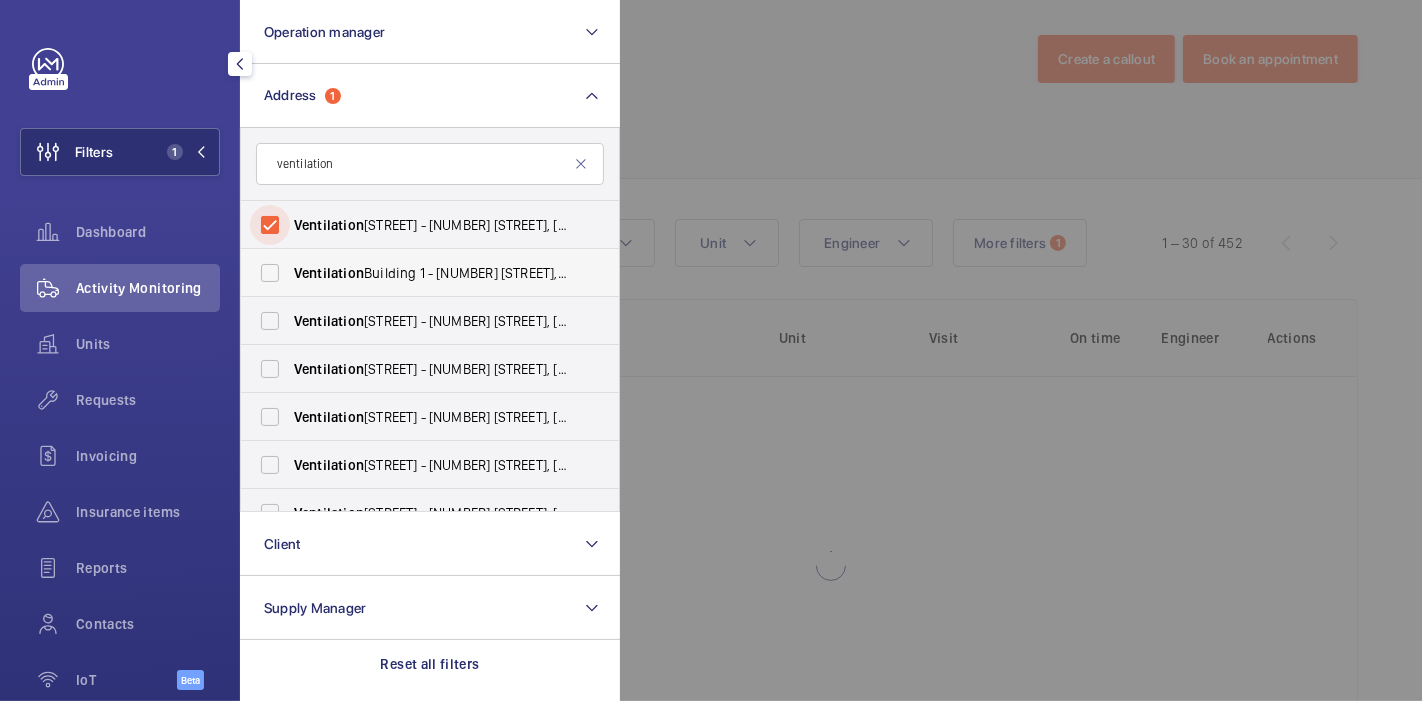 scroll, scrollTop: 0, scrollLeft: 0, axis: both 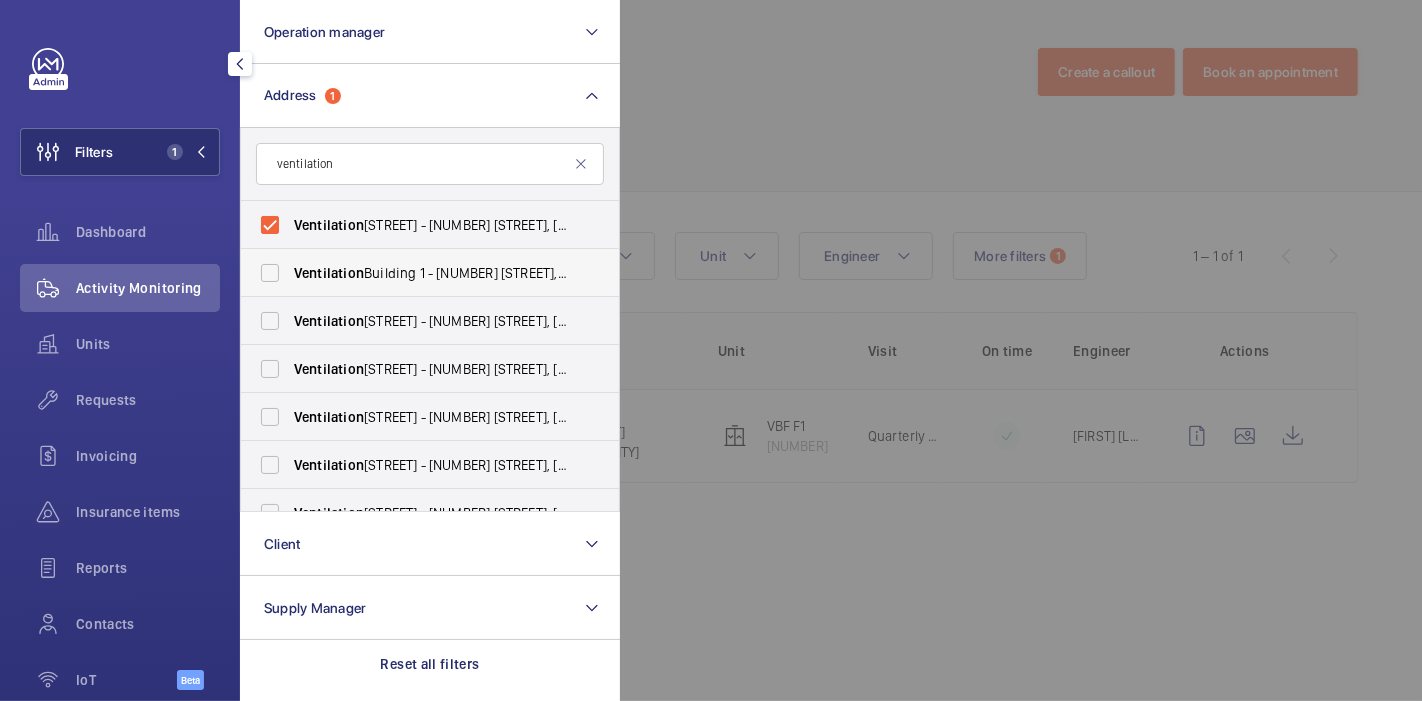 click on "[STREET] - [NUMBER] [STREET], [CITY] [POSTAL_CODE]" at bounding box center (415, 273) 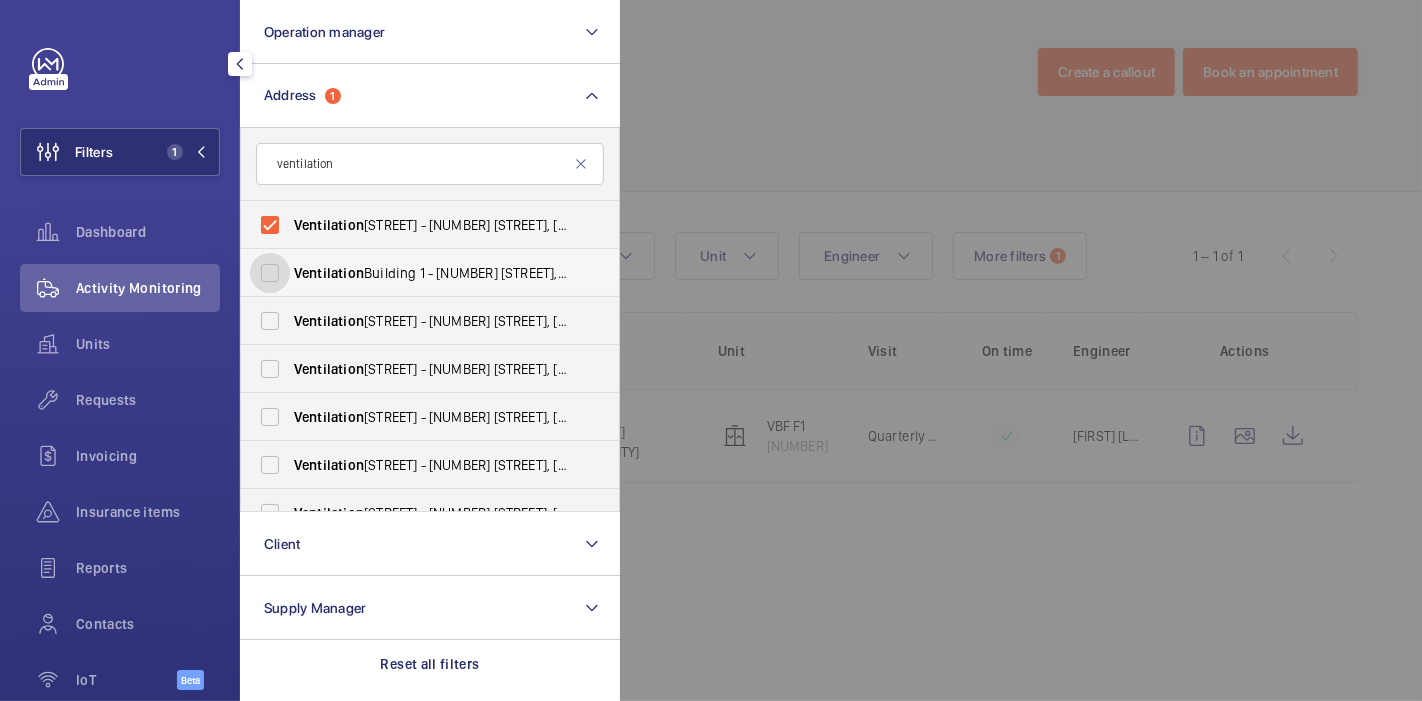 click on "[STREET] - [NUMBER] [STREET], [CITY] [POSTAL_CODE]" at bounding box center [270, 273] 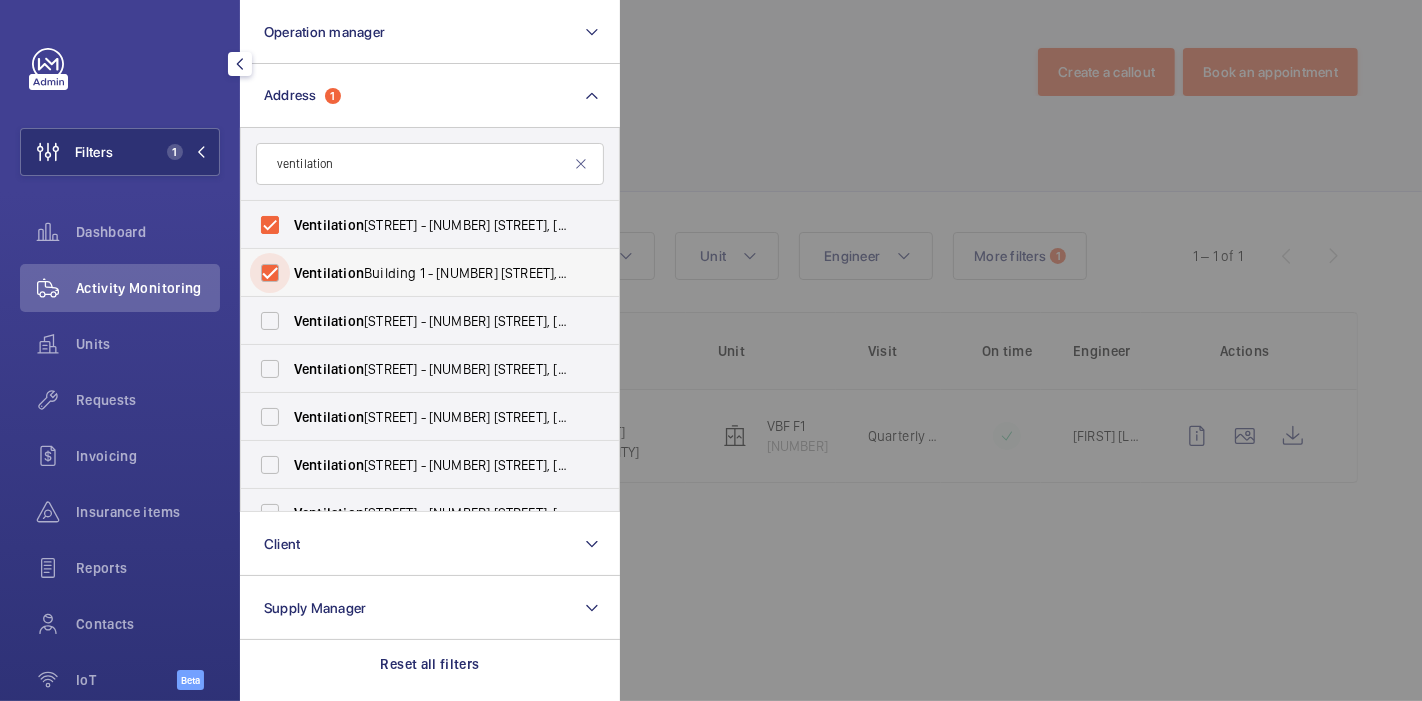 checkbox on "true" 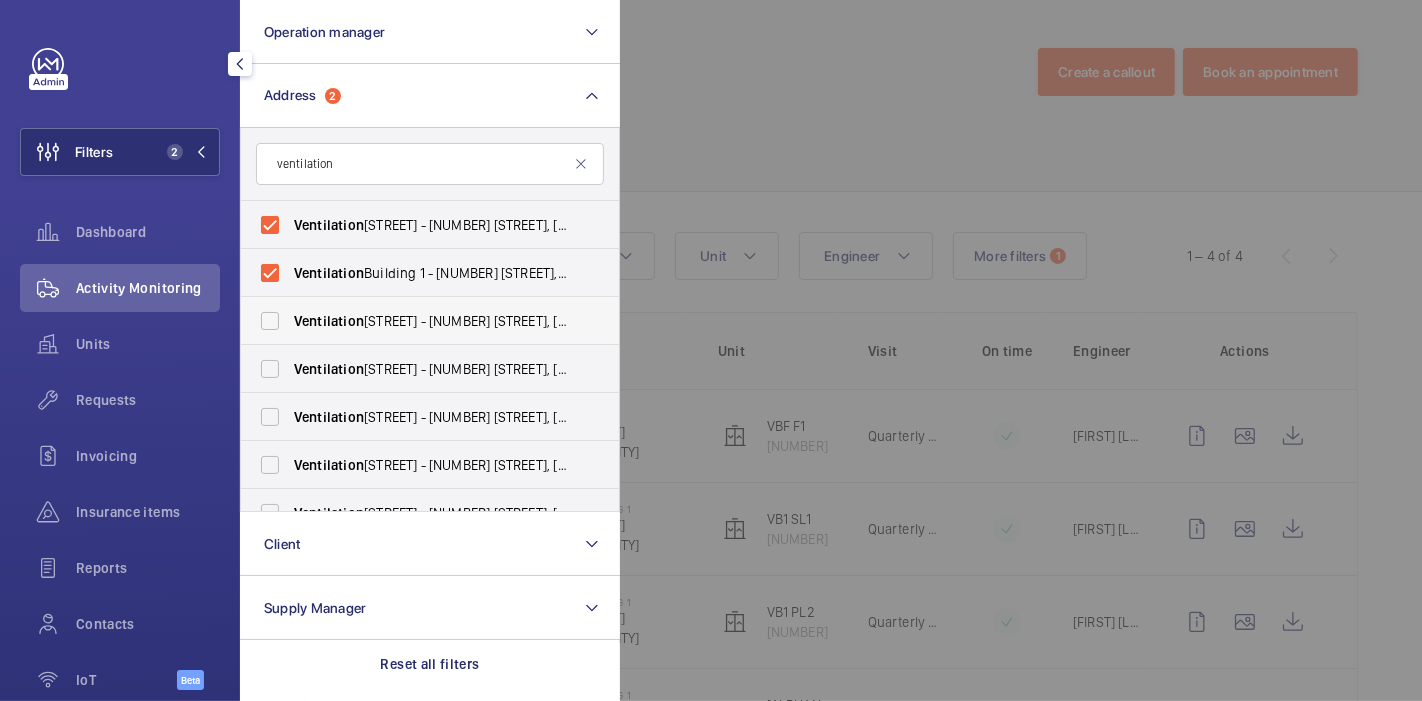 click on "Ventilation  Building 2 - [NUMBER] [STREET], [CITY] [POSTAL_CODE]" at bounding box center [415, 321] 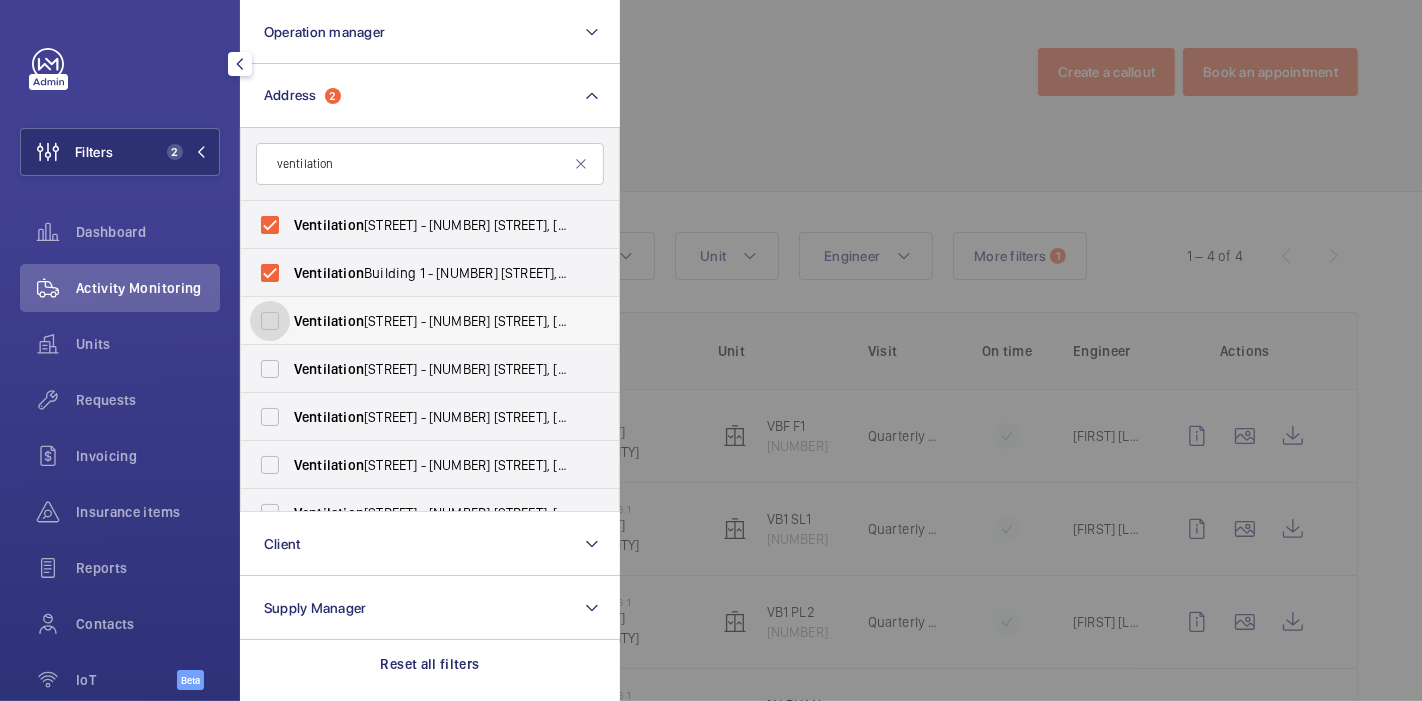 click on "Ventilation  Building 2 - [NUMBER] [STREET], [CITY] [POSTAL_CODE]" at bounding box center [270, 321] 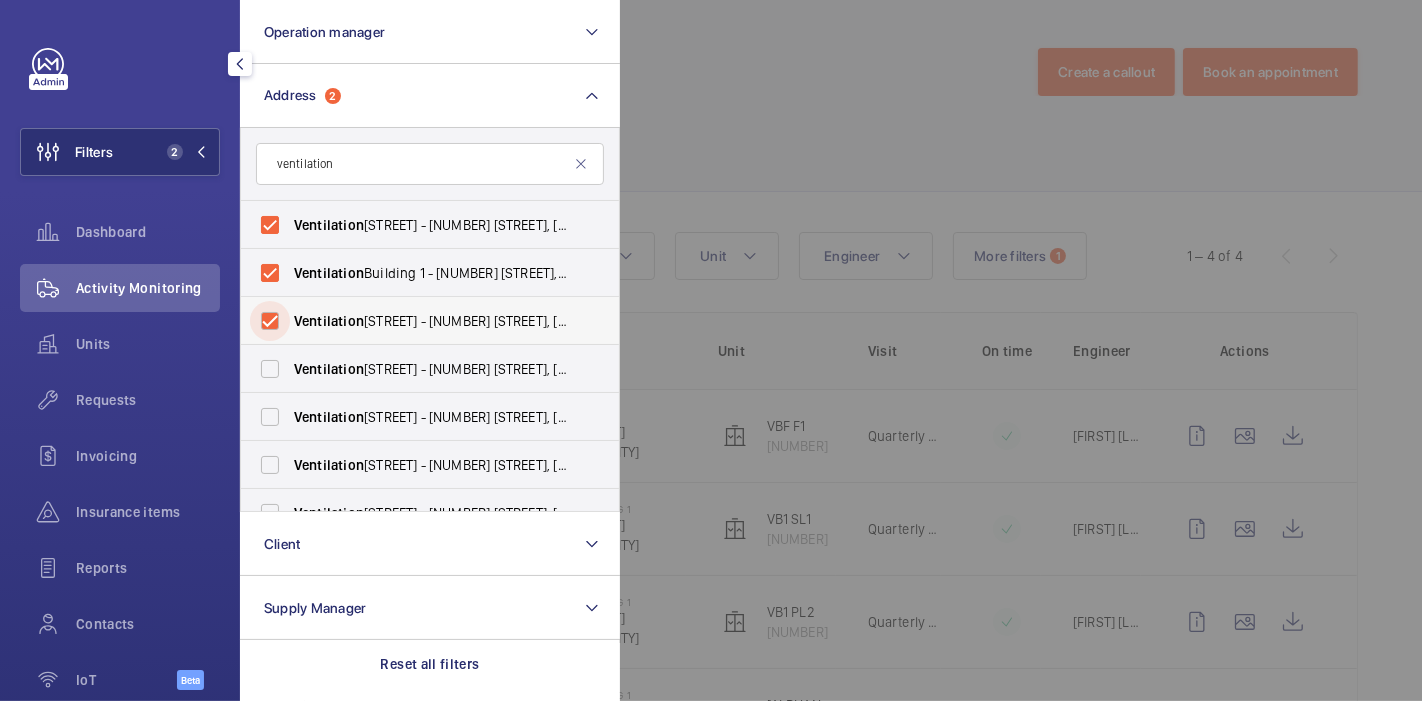 checkbox on "true" 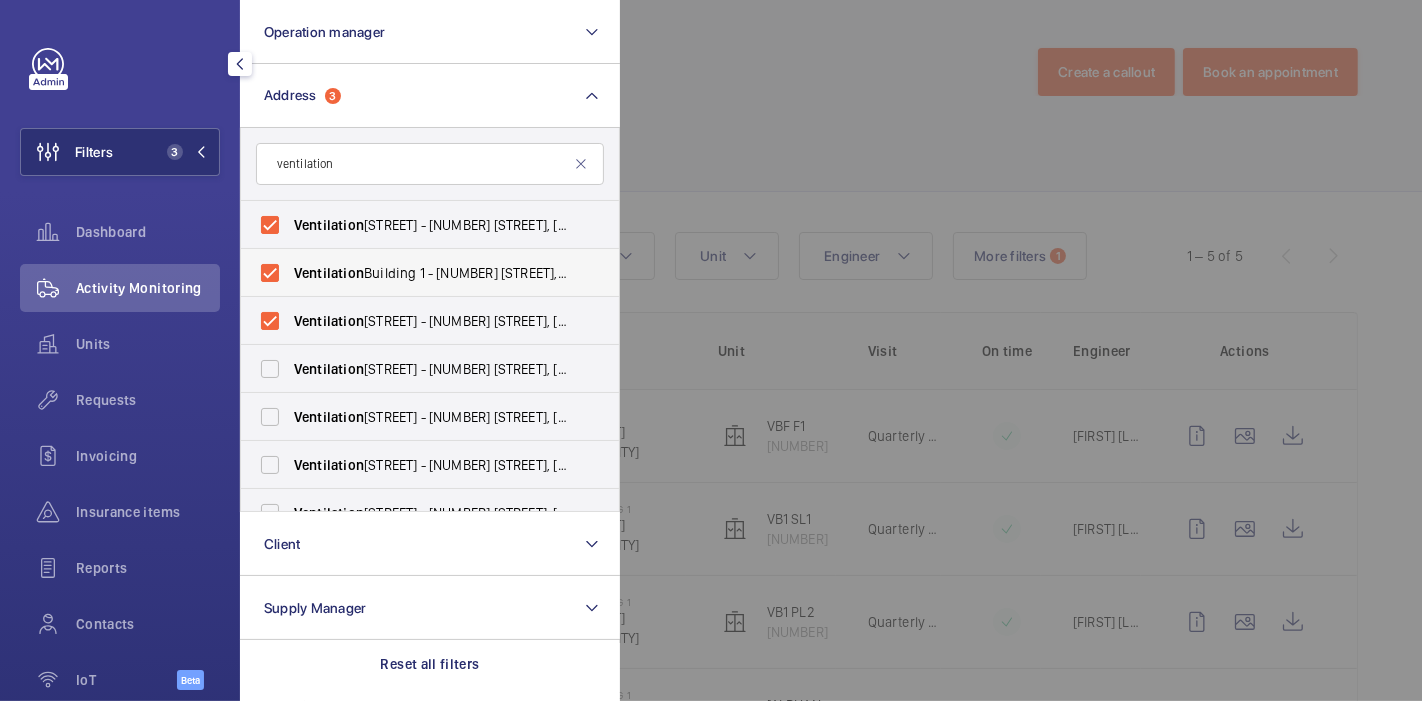 click on "[STREET] - [NUMBER] [STREET], [CITY] [POSTAL_CODE]" at bounding box center [415, 273] 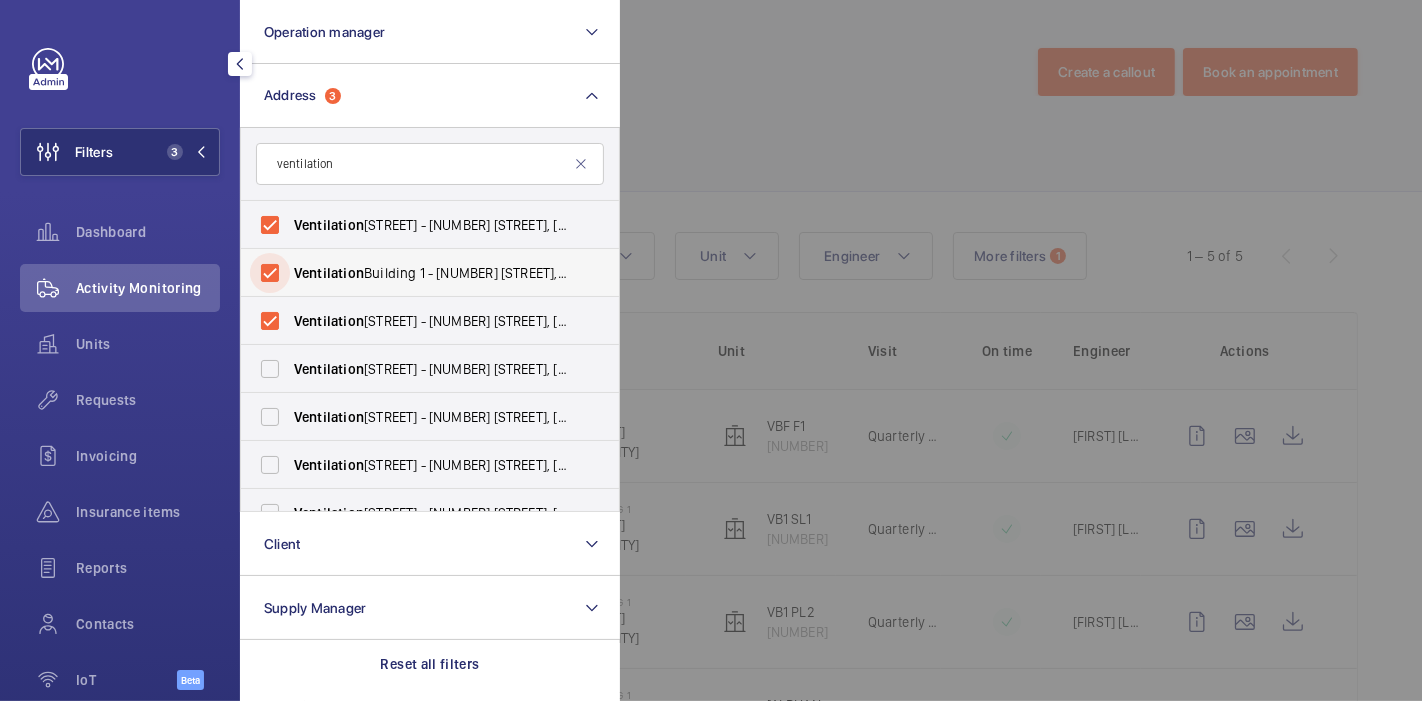 click on "[STREET] - [NUMBER] [STREET], [CITY] [POSTAL_CODE]" at bounding box center (270, 273) 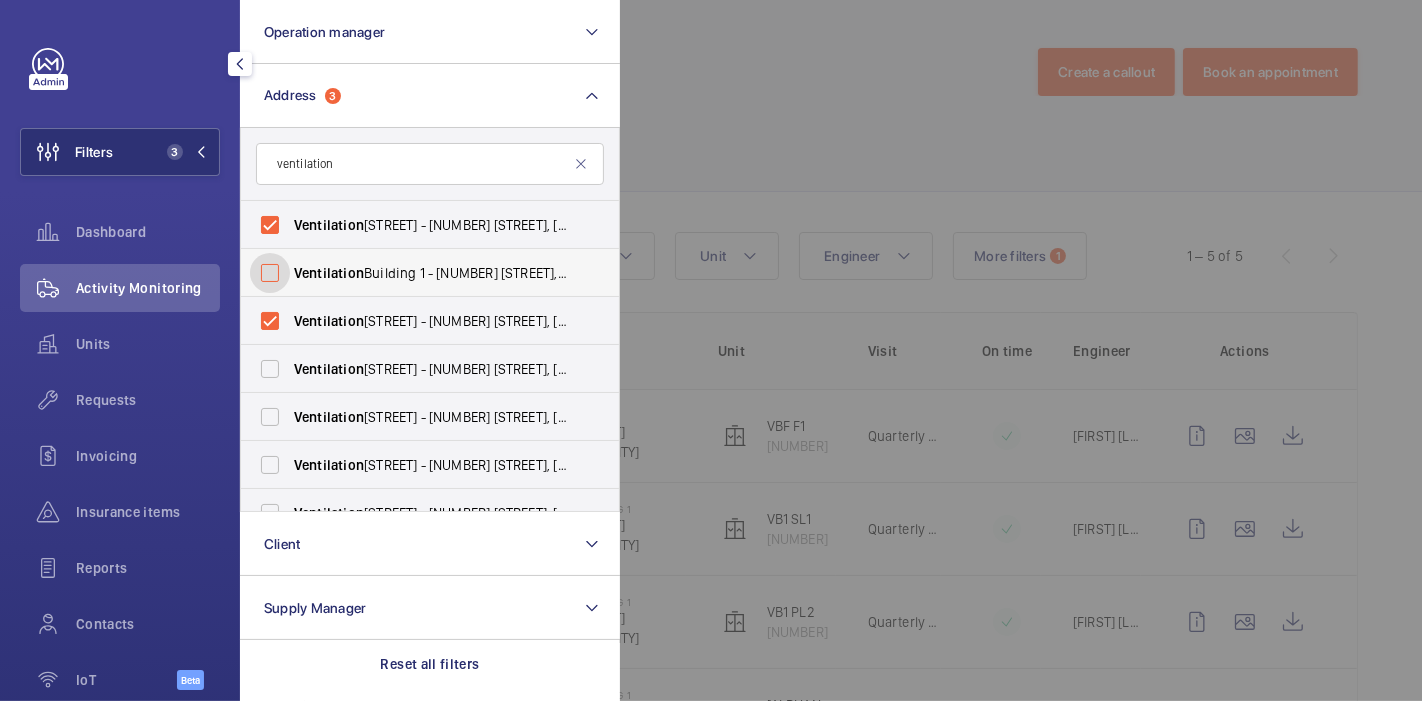 checkbox on "false" 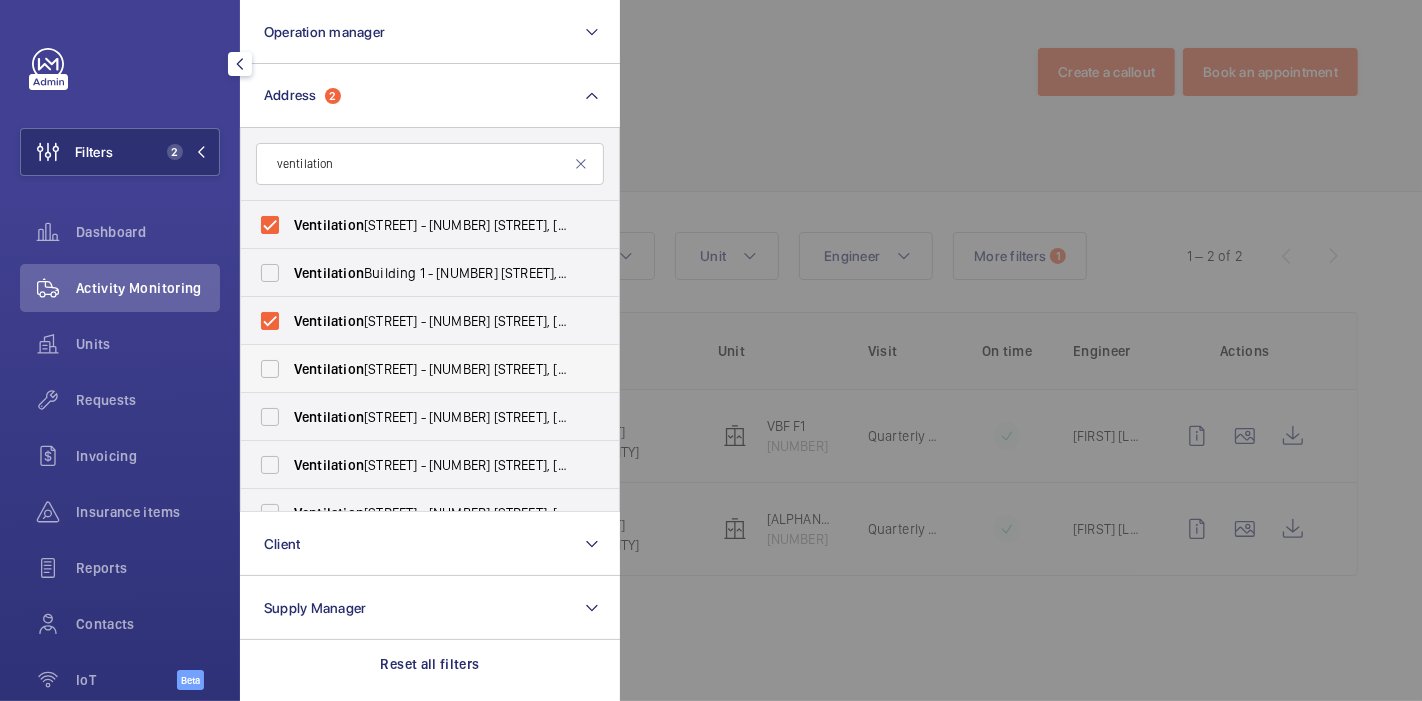 click on "[STREET] - [NUMBER] [STREET], [CITY] [POSTAL_CODE]" at bounding box center (415, 369) 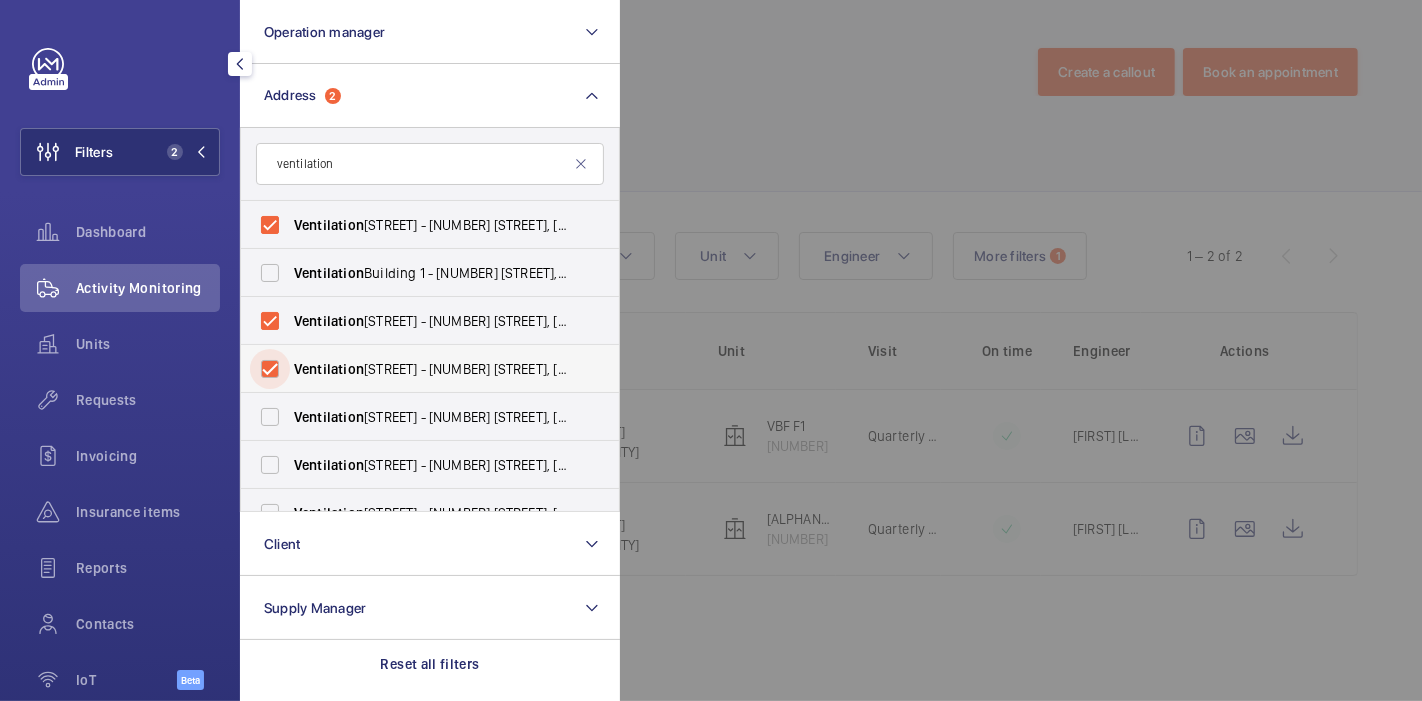 checkbox on "true" 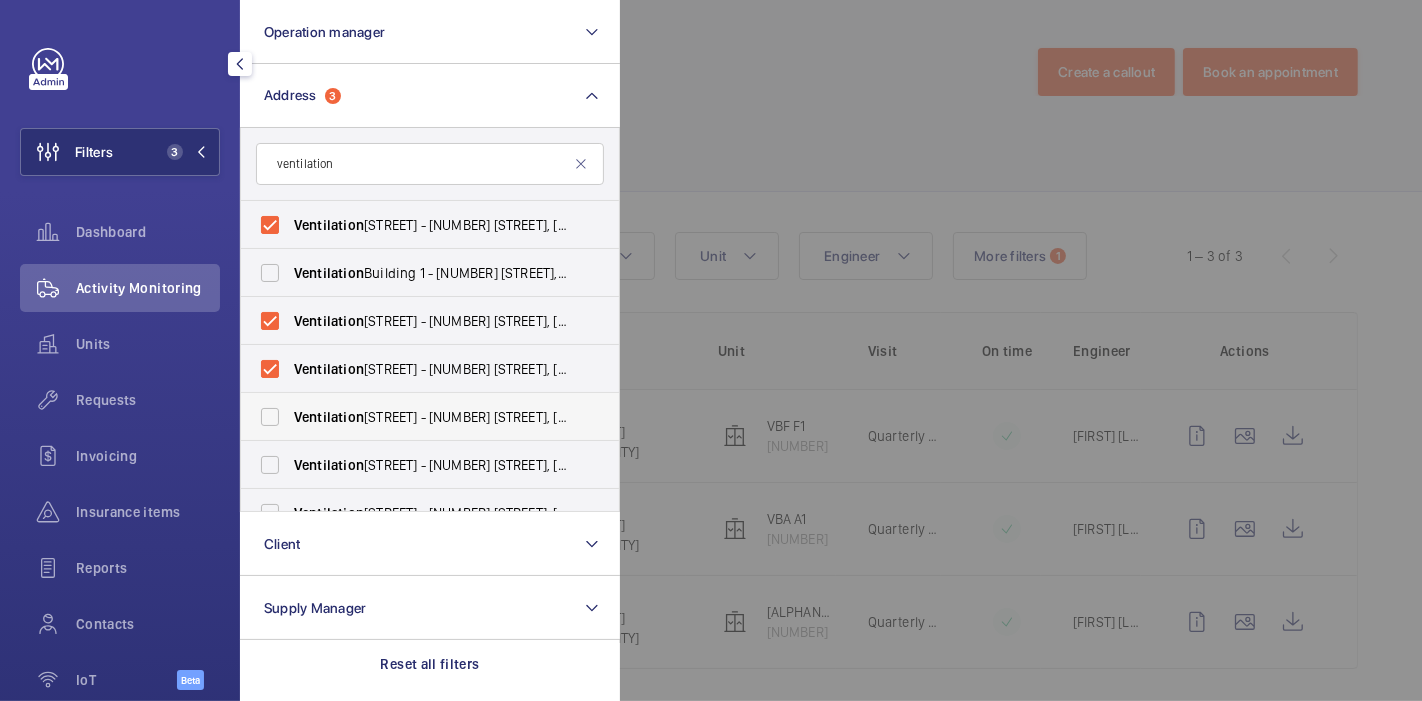 click on "[STREET] - [NUMBER] [STREET], [CITY] [POSTAL_CODE]" at bounding box center (415, 417) 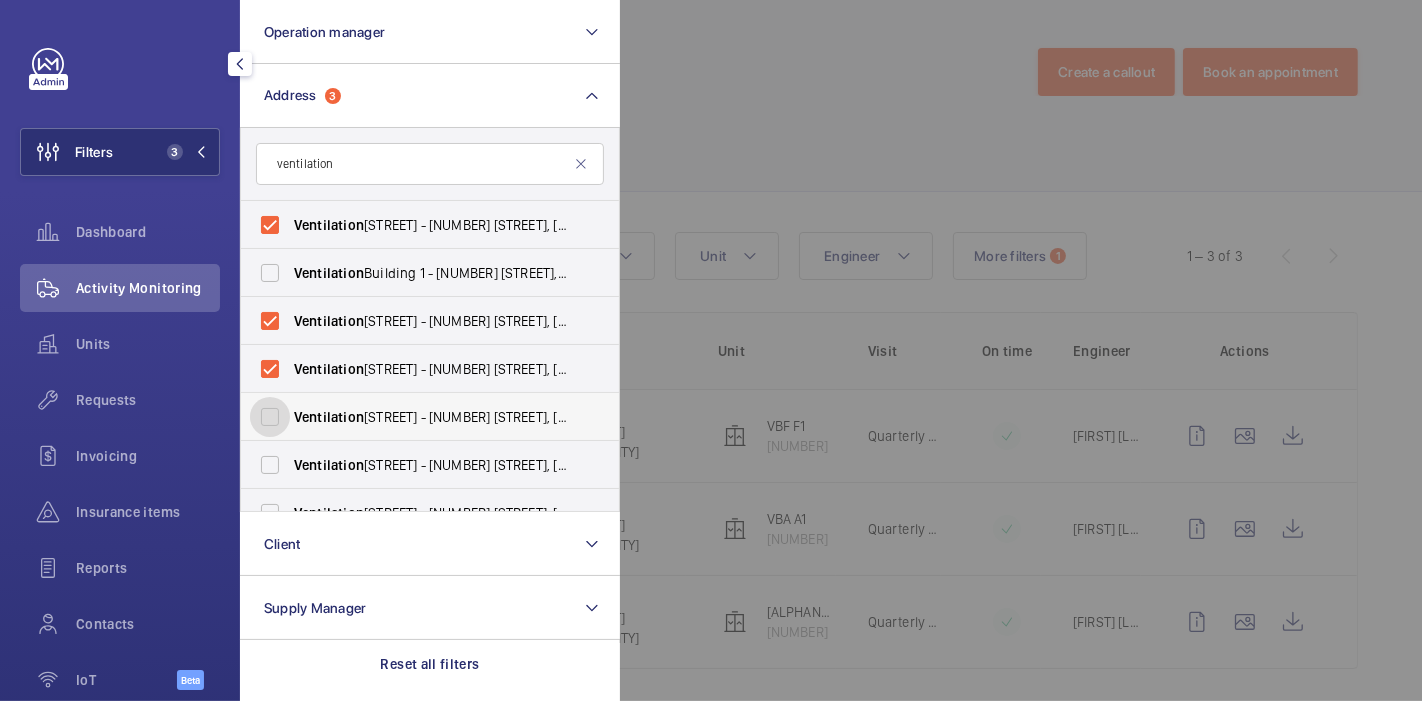click on "[STREET] - [NUMBER] [STREET], [CITY] [POSTAL_CODE]" at bounding box center (270, 417) 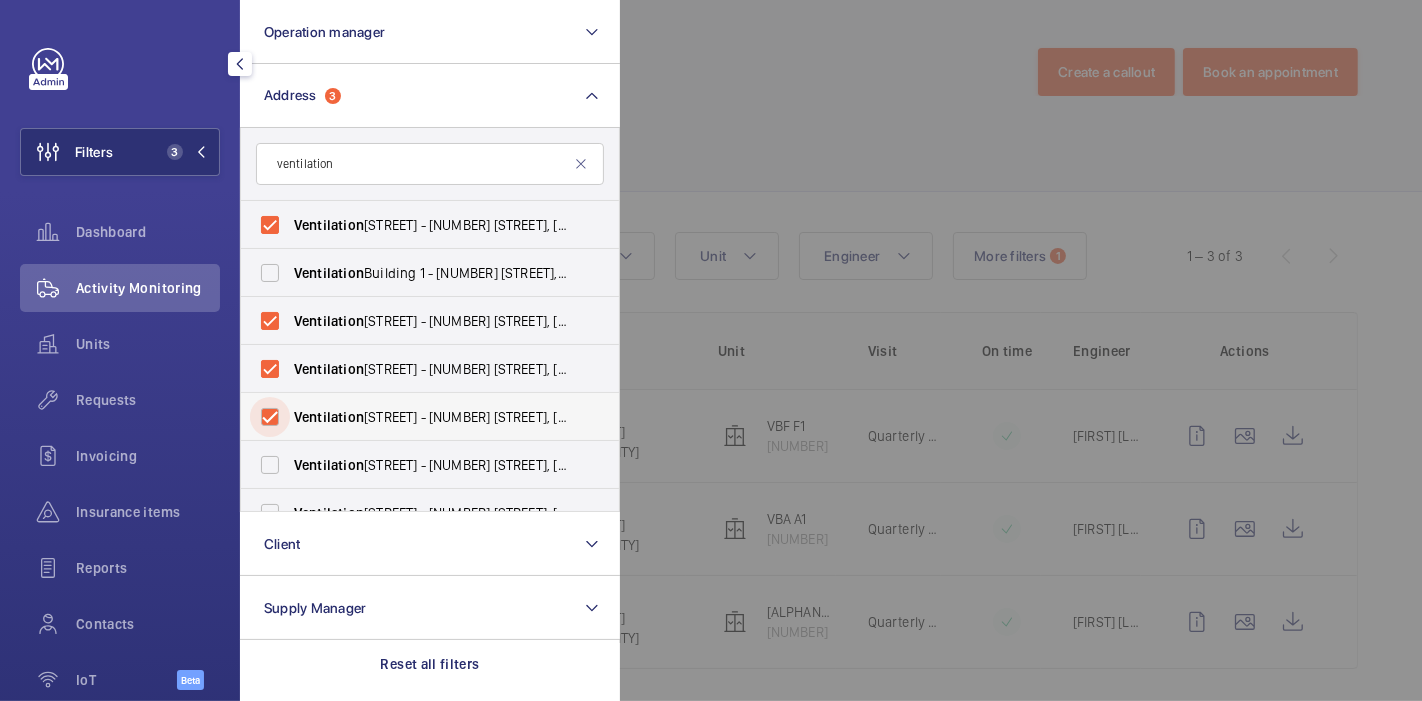 checkbox on "true" 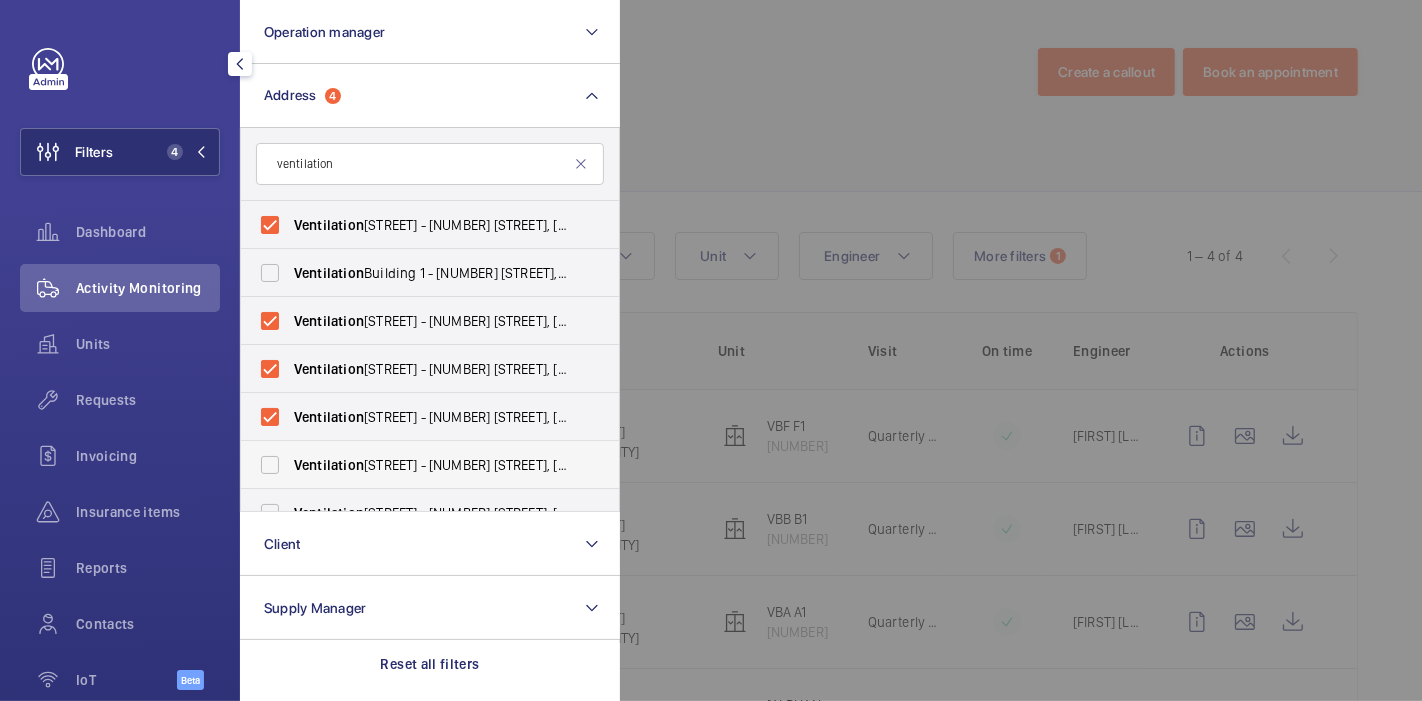 click on "Ventilation  Building D - [NUMBER] [STREET], [CITY] [POSTAL_CODE]" at bounding box center [415, 465] 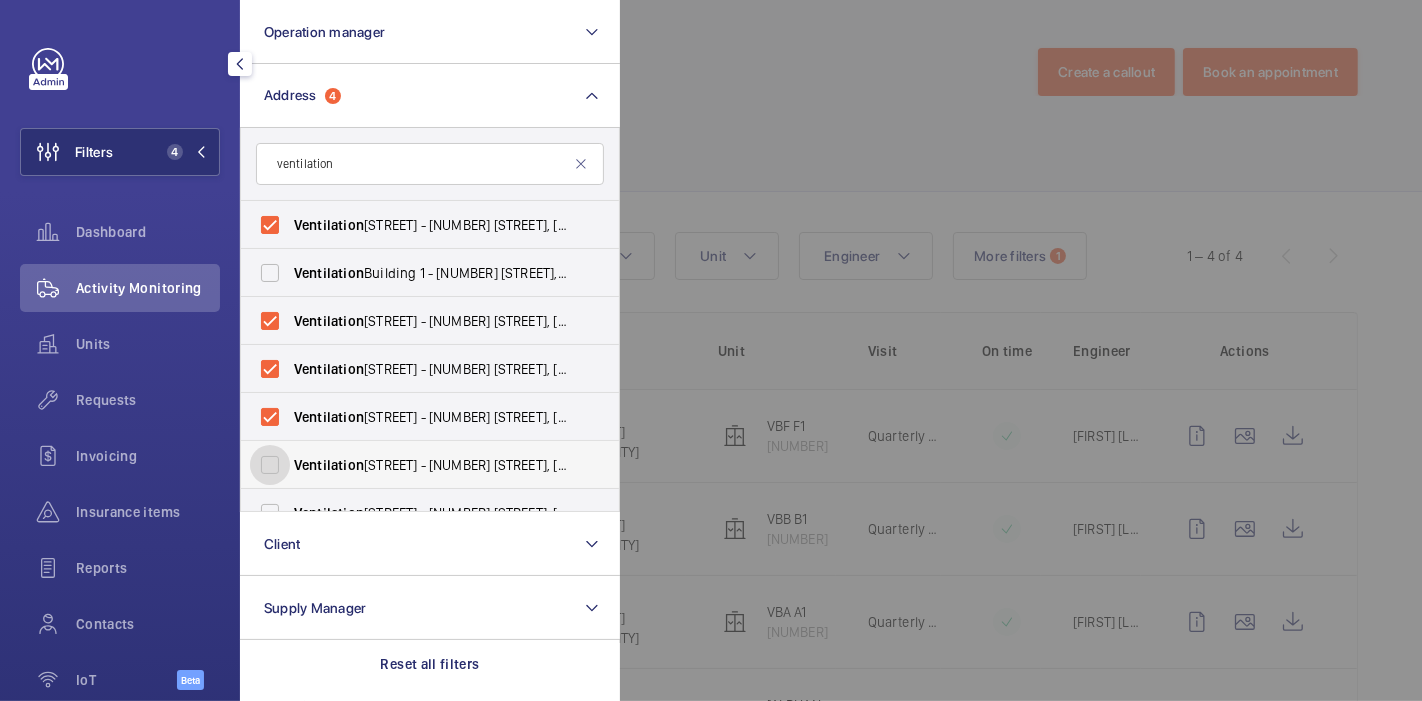 click on "Ventilation  Building D - [NUMBER] [STREET], [CITY] [POSTAL_CODE]" at bounding box center (270, 465) 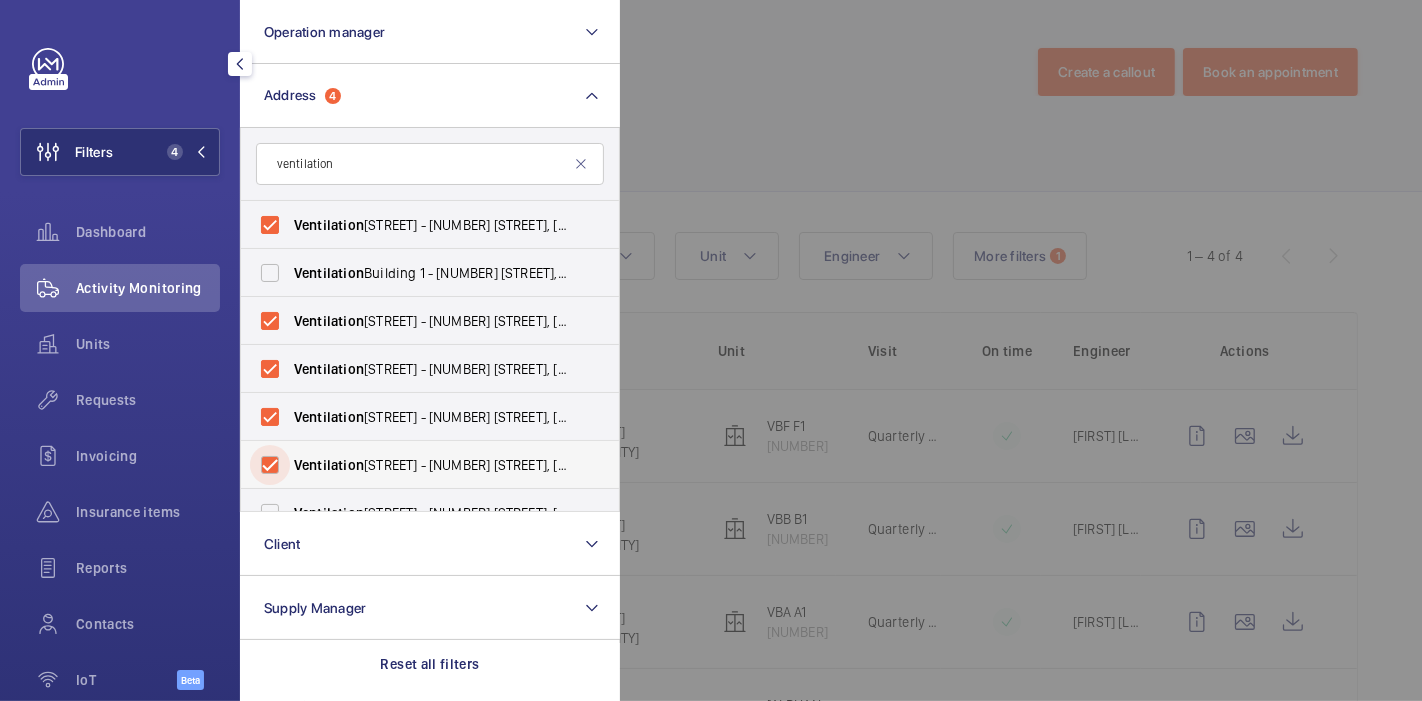 checkbox on "true" 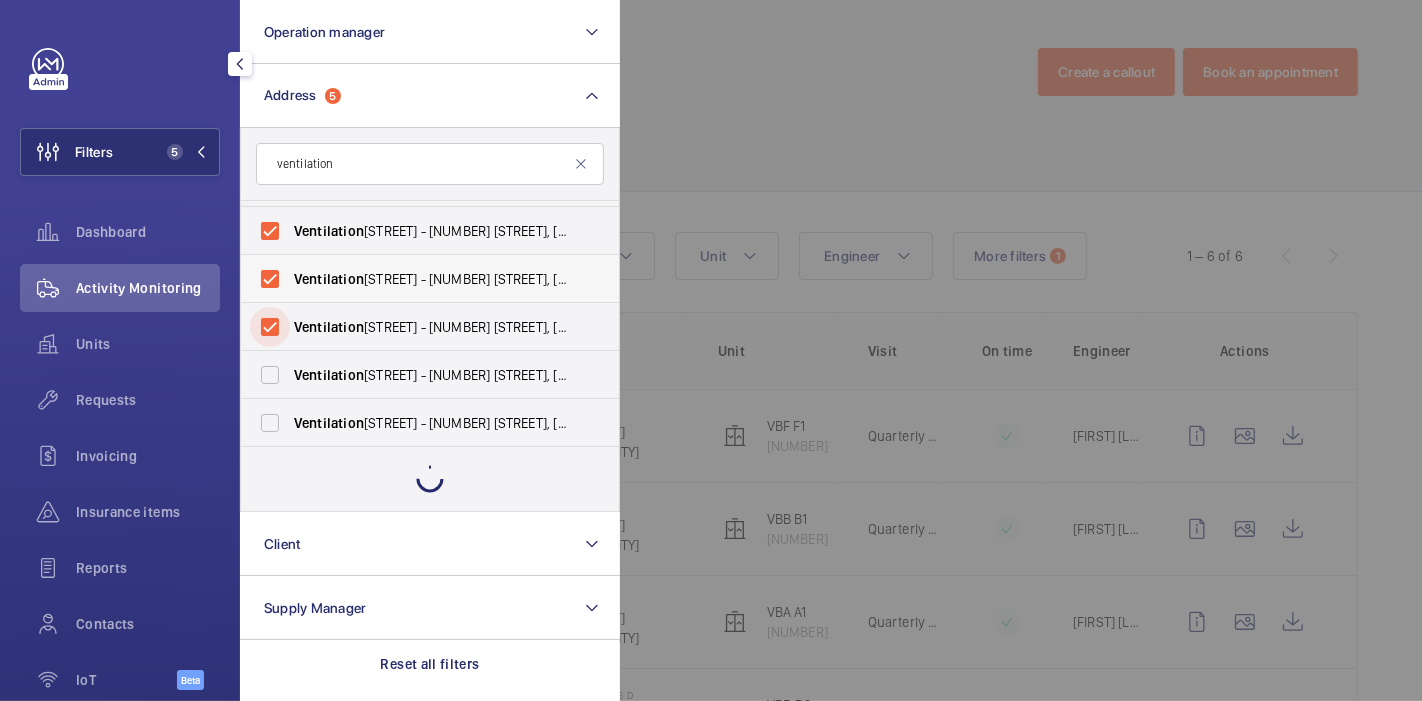 scroll, scrollTop: 74, scrollLeft: 0, axis: vertical 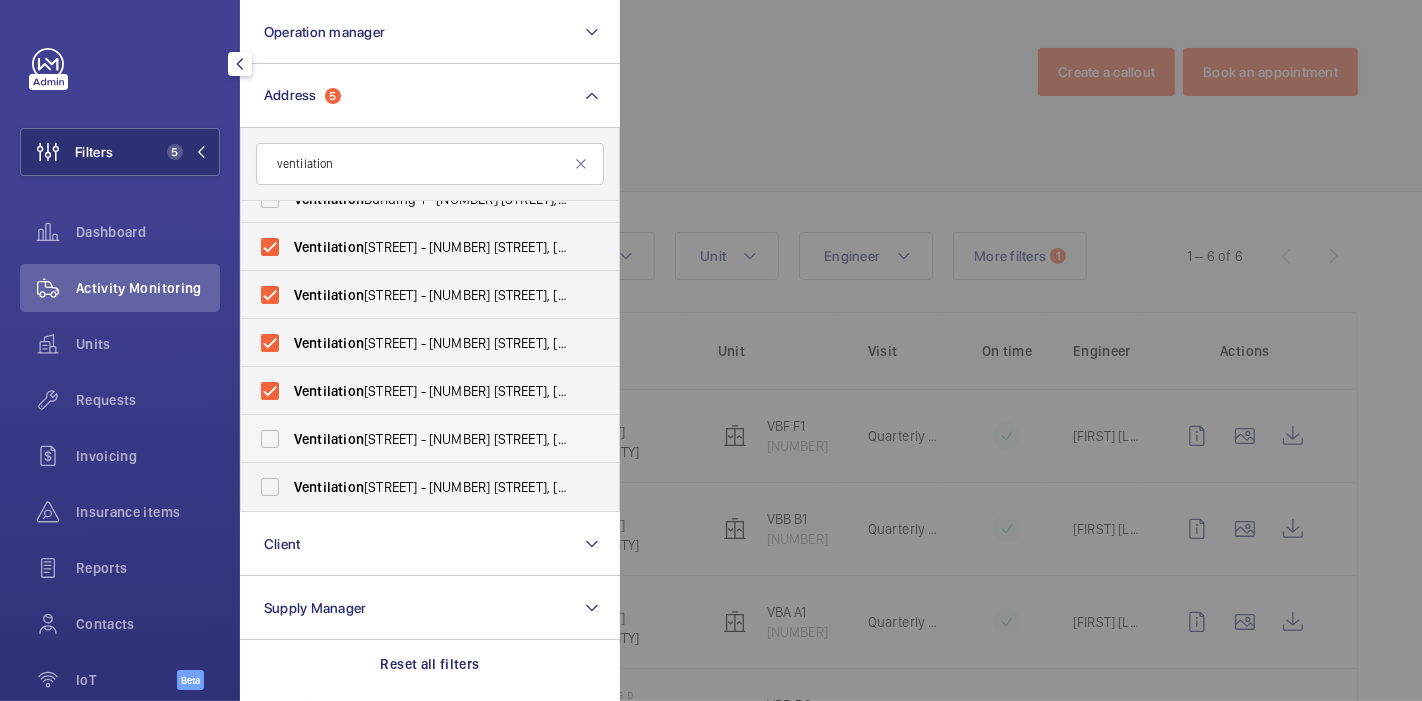 click on "[STREET] - [NUMBER] [STREET], [CITY] [POSTAL_CODE]" at bounding box center (415, 439) 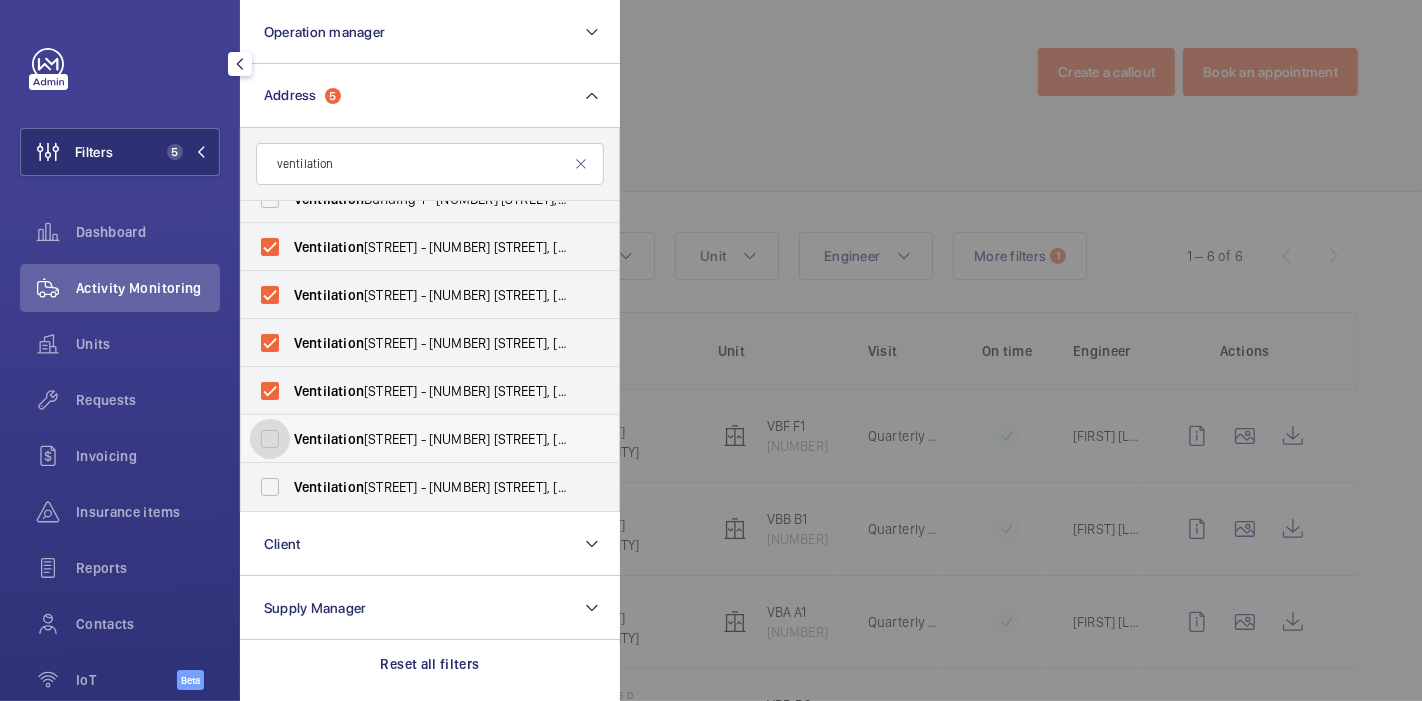 click on "[STREET] - [NUMBER] [STREET], [CITY] [POSTAL_CODE]" at bounding box center (270, 439) 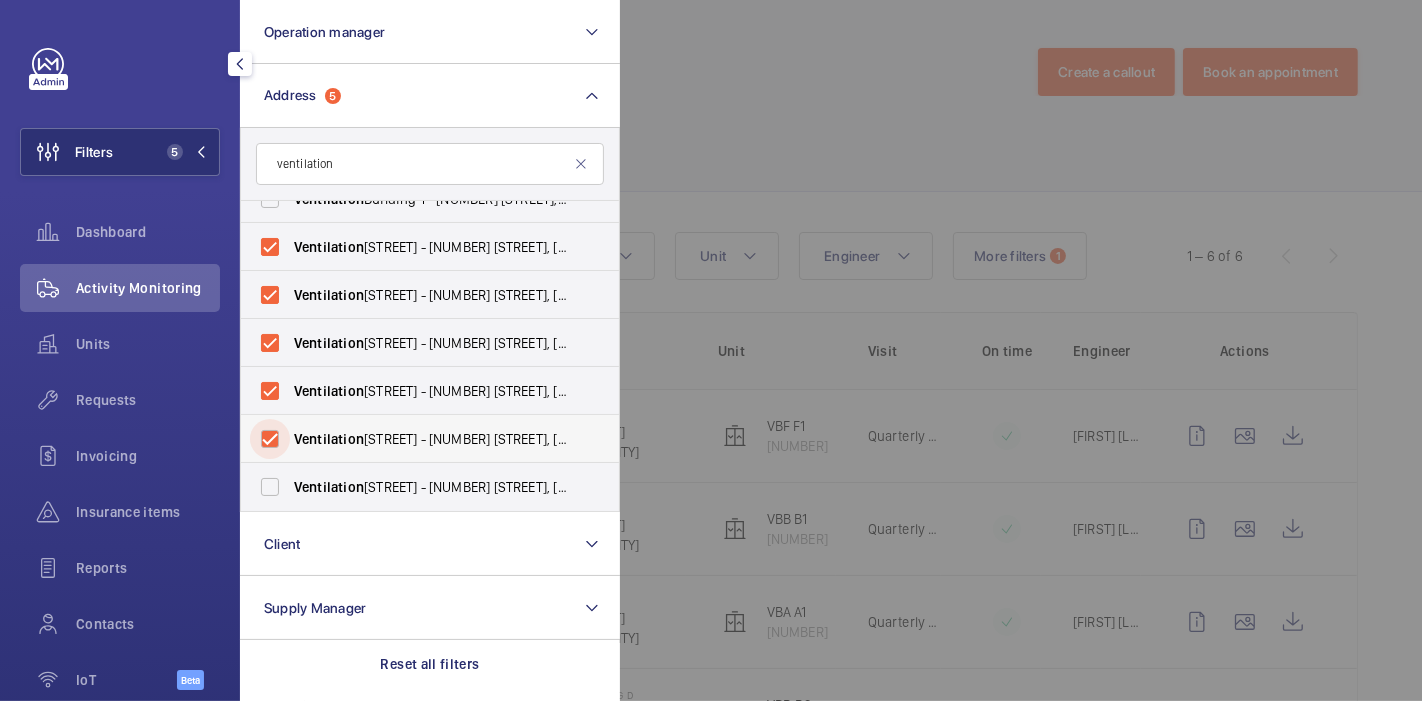 checkbox on "true" 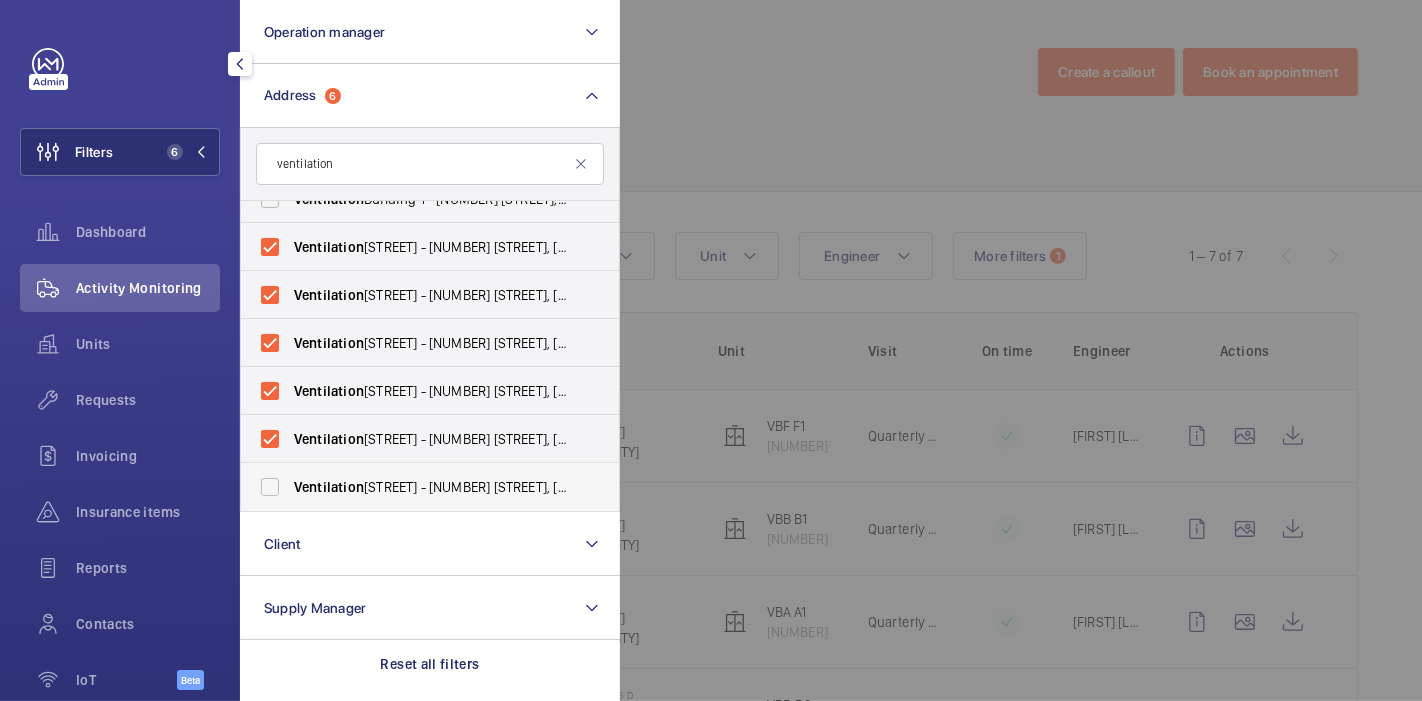 click on "[STREET] - [NUMBER] [STREET], [CITY] [POSTAL_CODE]" at bounding box center (415, 487) 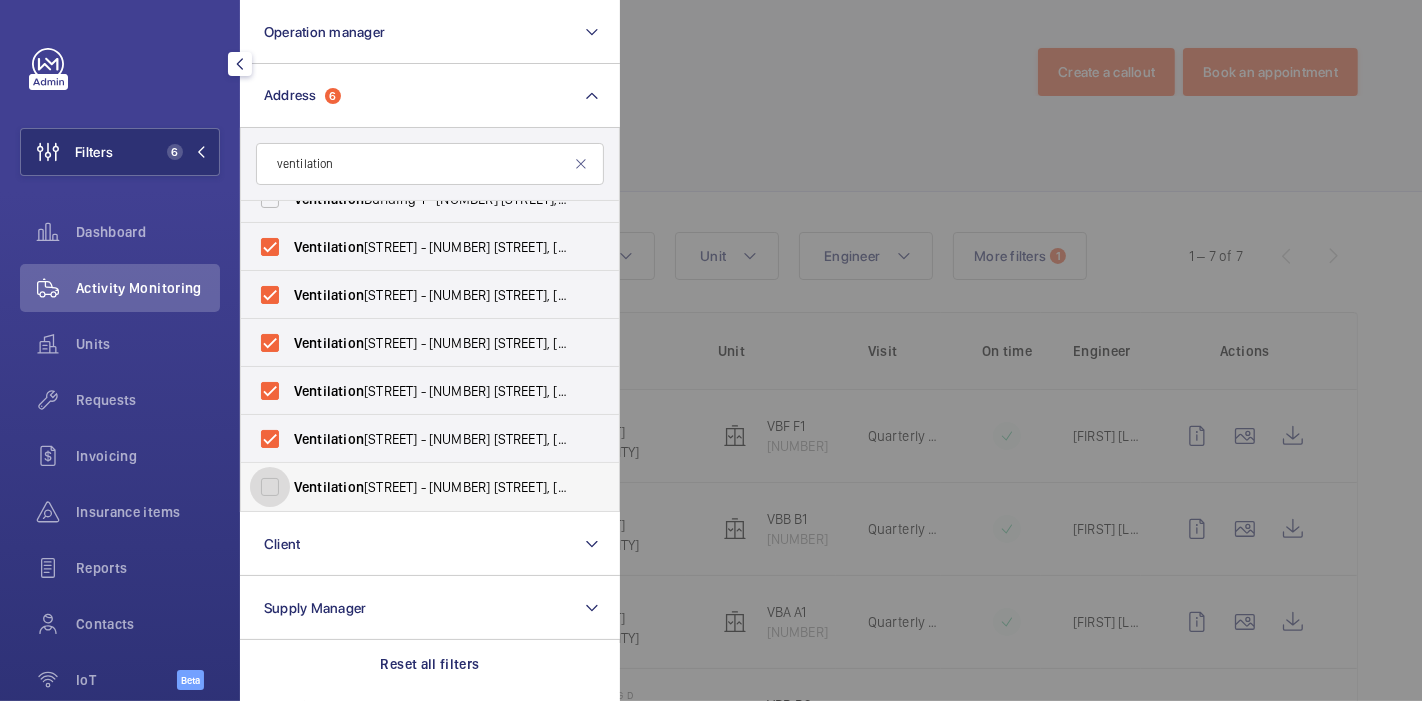 click on "[STREET] - [NUMBER] [STREET], [CITY] [POSTAL_CODE]" at bounding box center [270, 487] 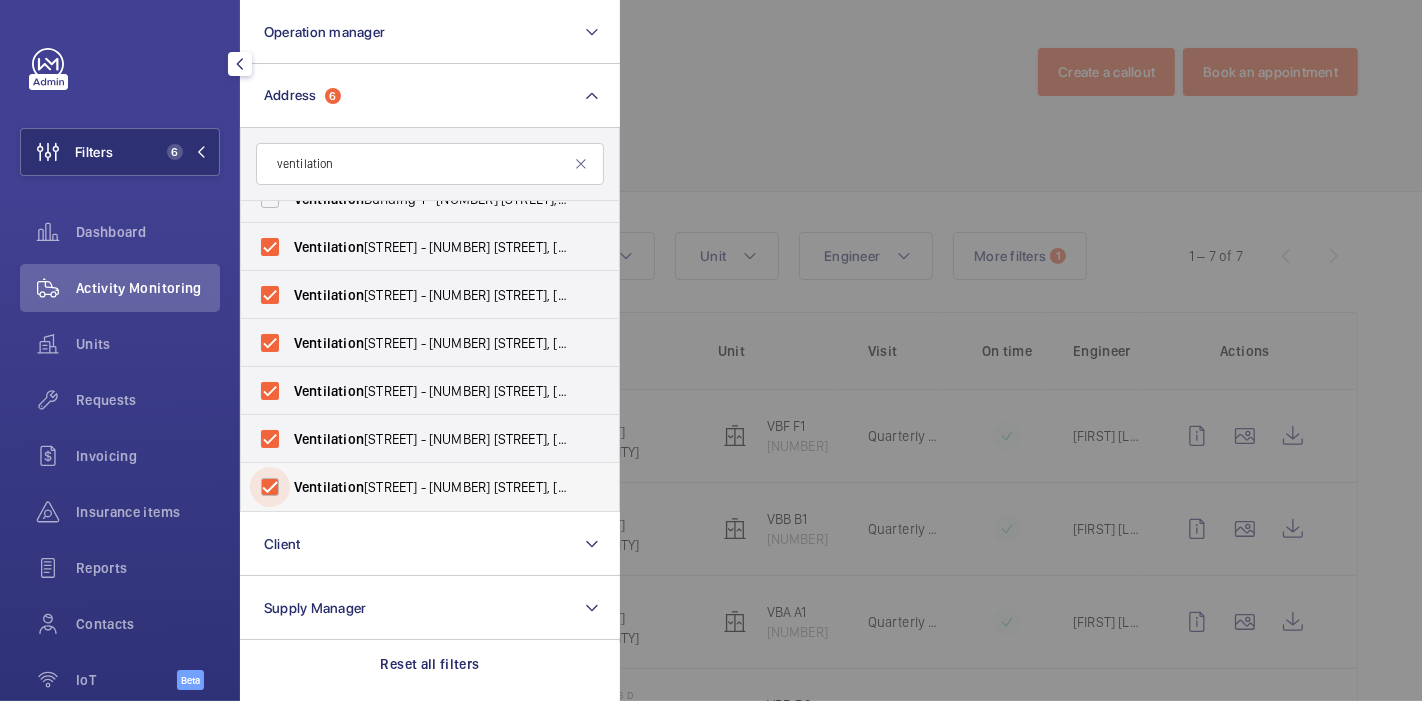 checkbox on "true" 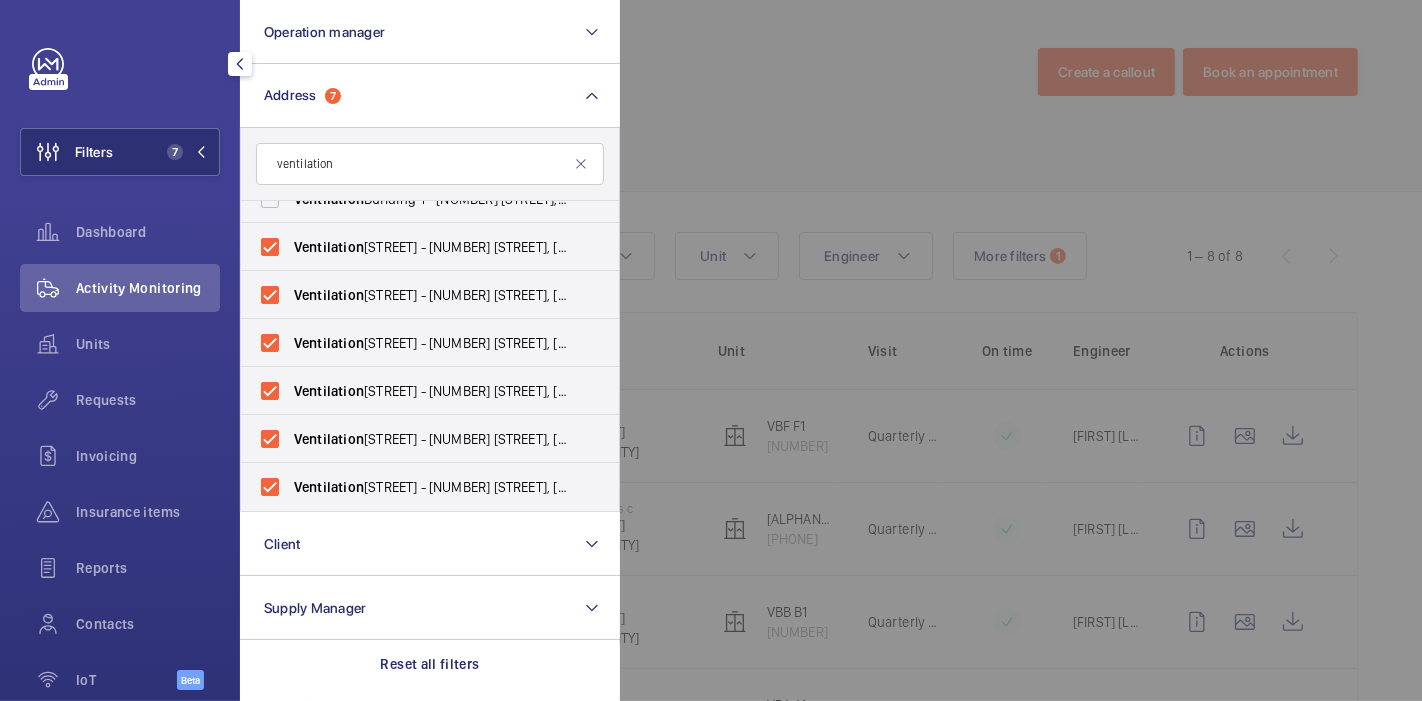 click 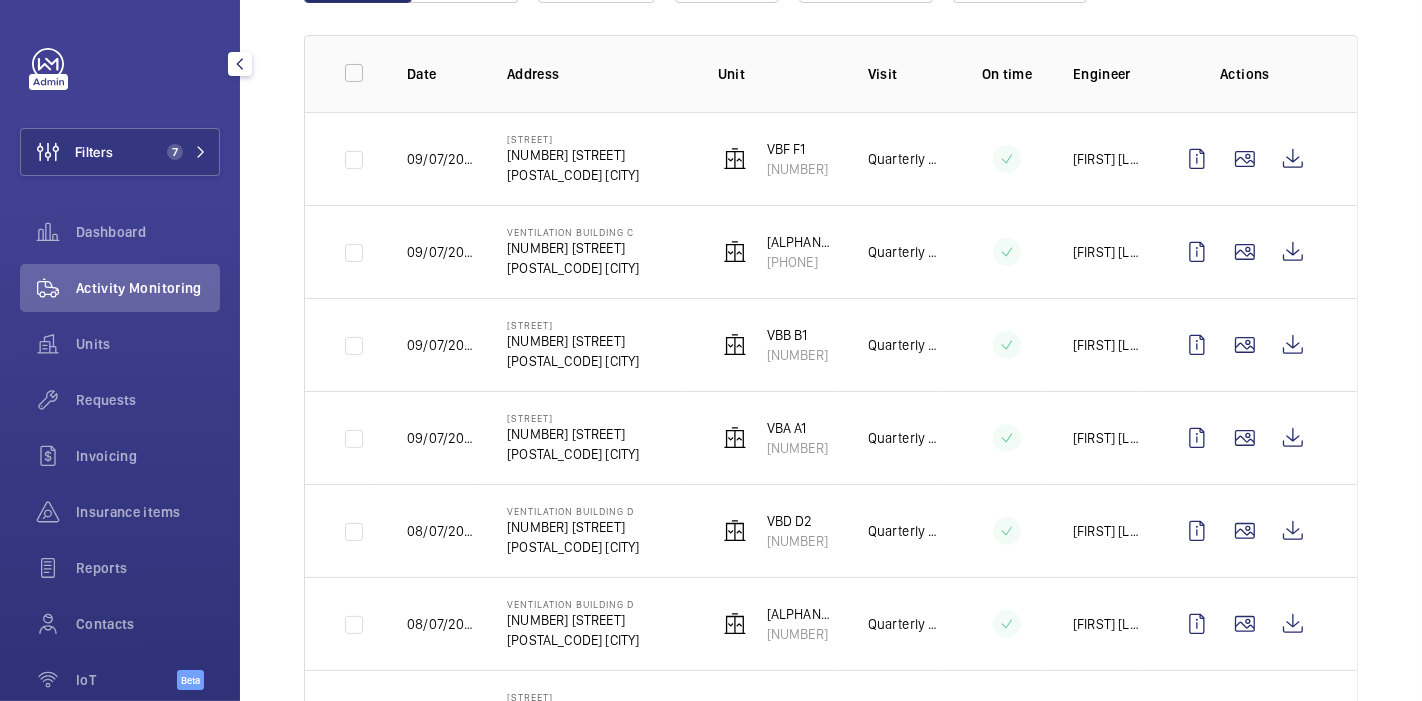 scroll, scrollTop: 276, scrollLeft: 0, axis: vertical 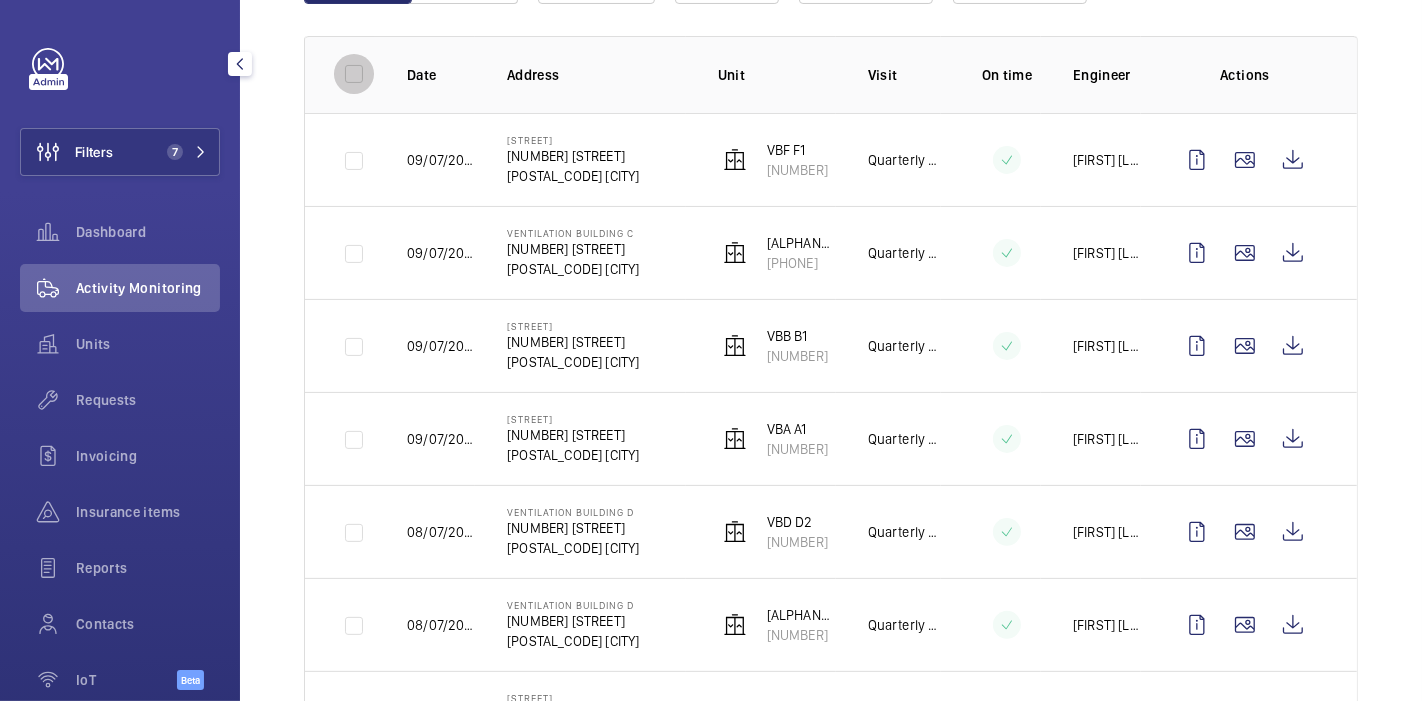 click at bounding box center [354, 74] 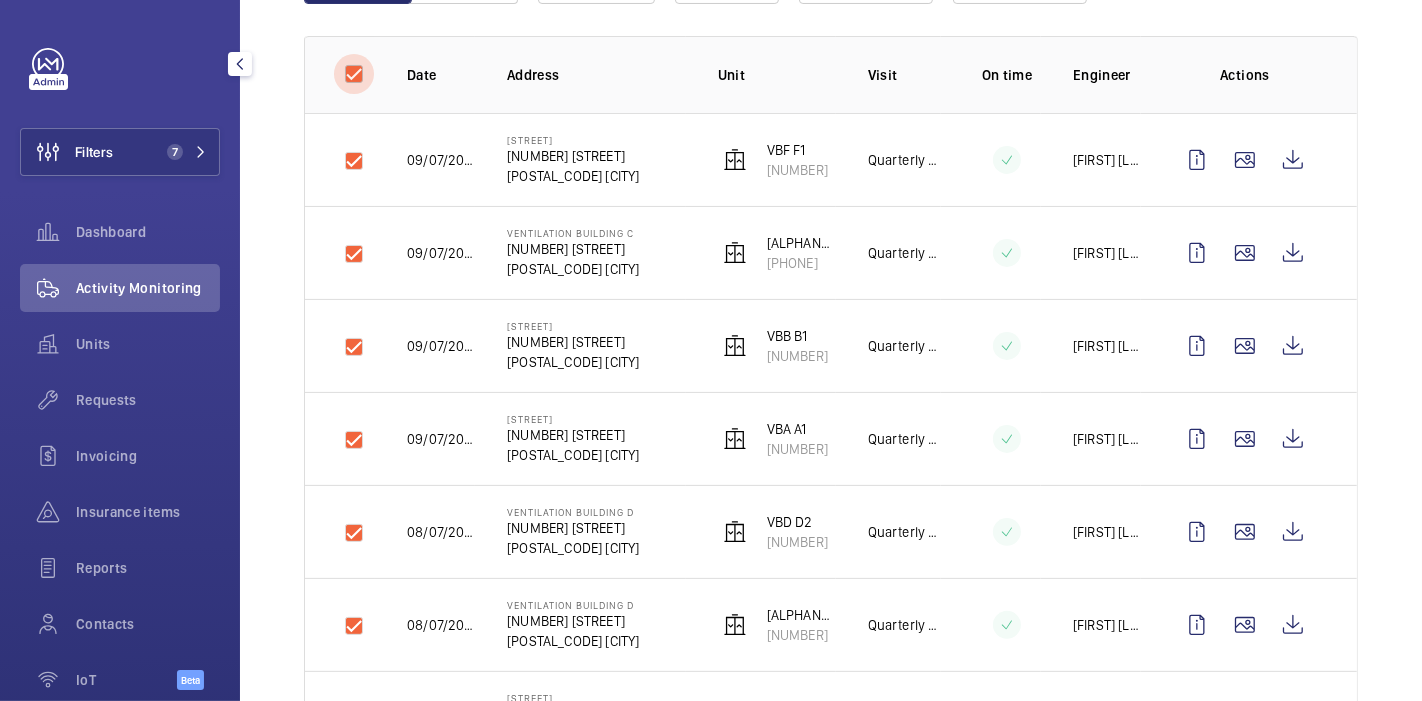 checkbox on "true" 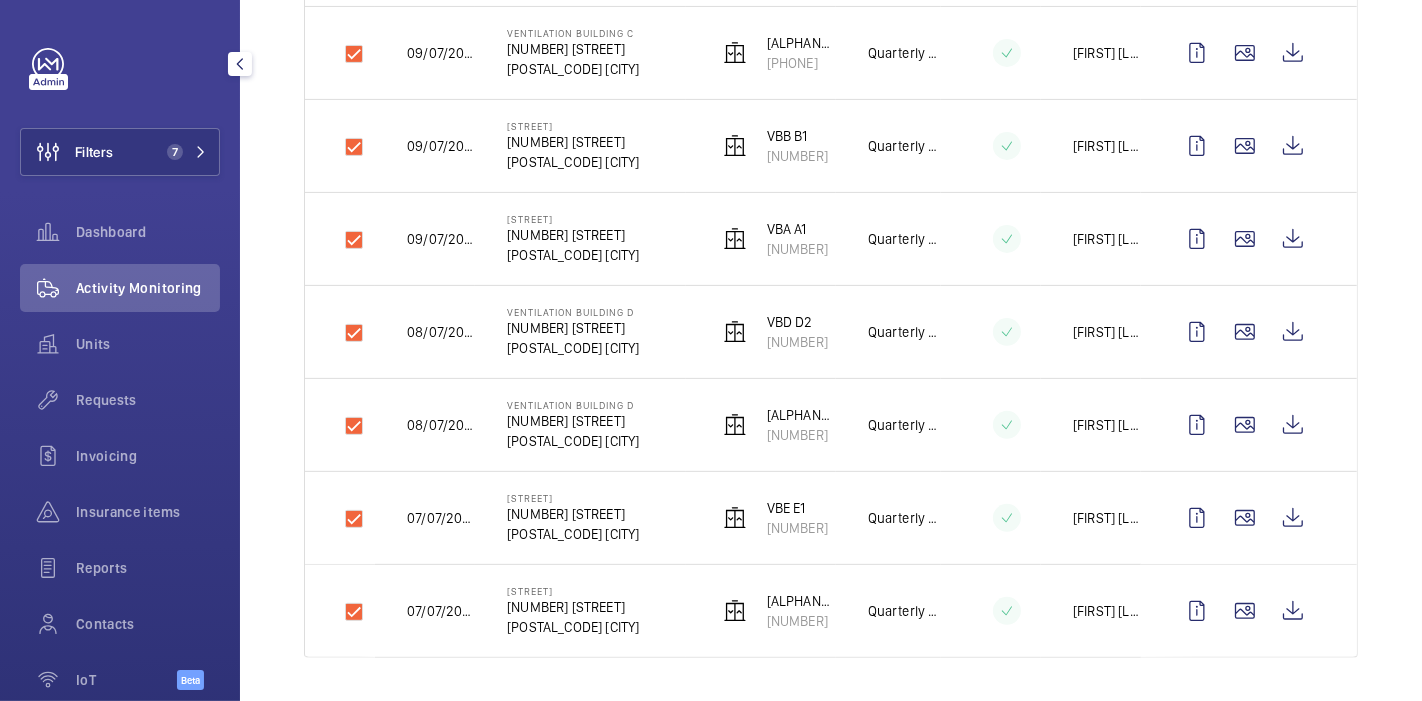scroll, scrollTop: 0, scrollLeft: 0, axis: both 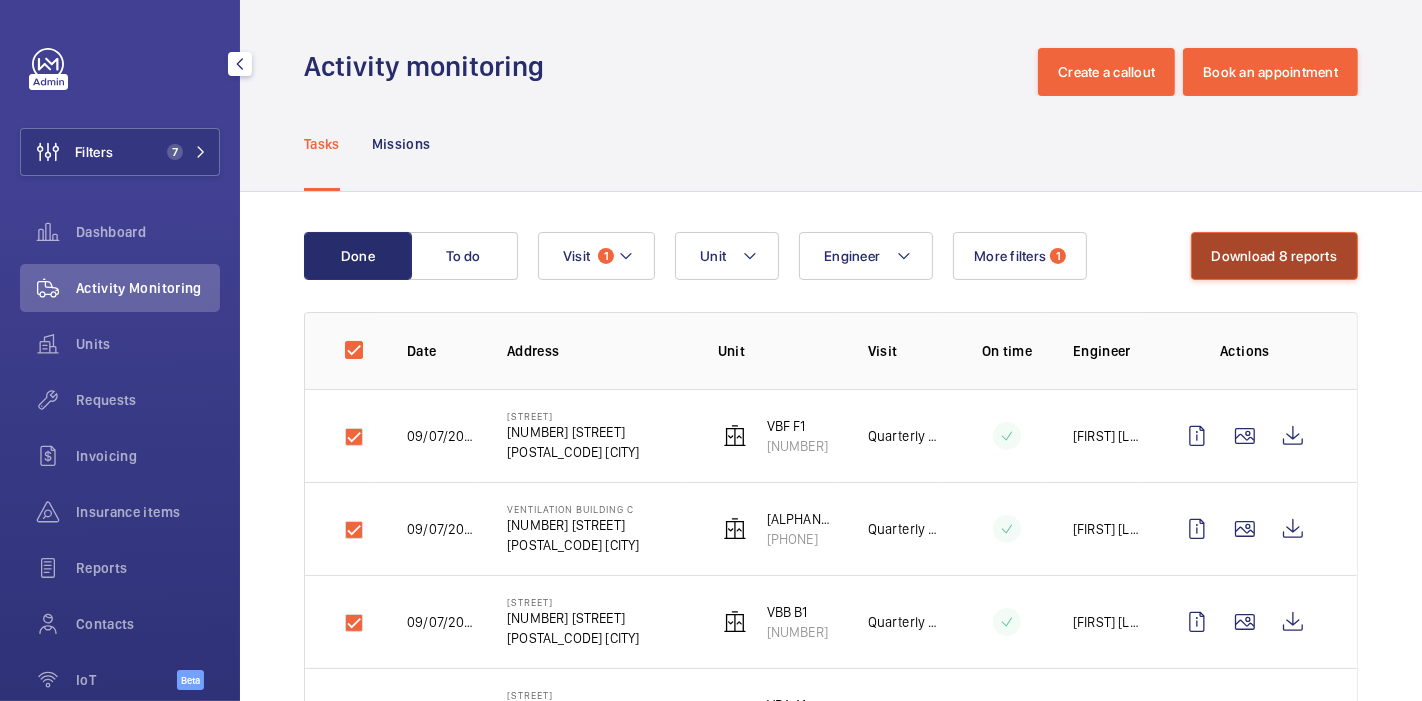 click on "Download 8 reports" 